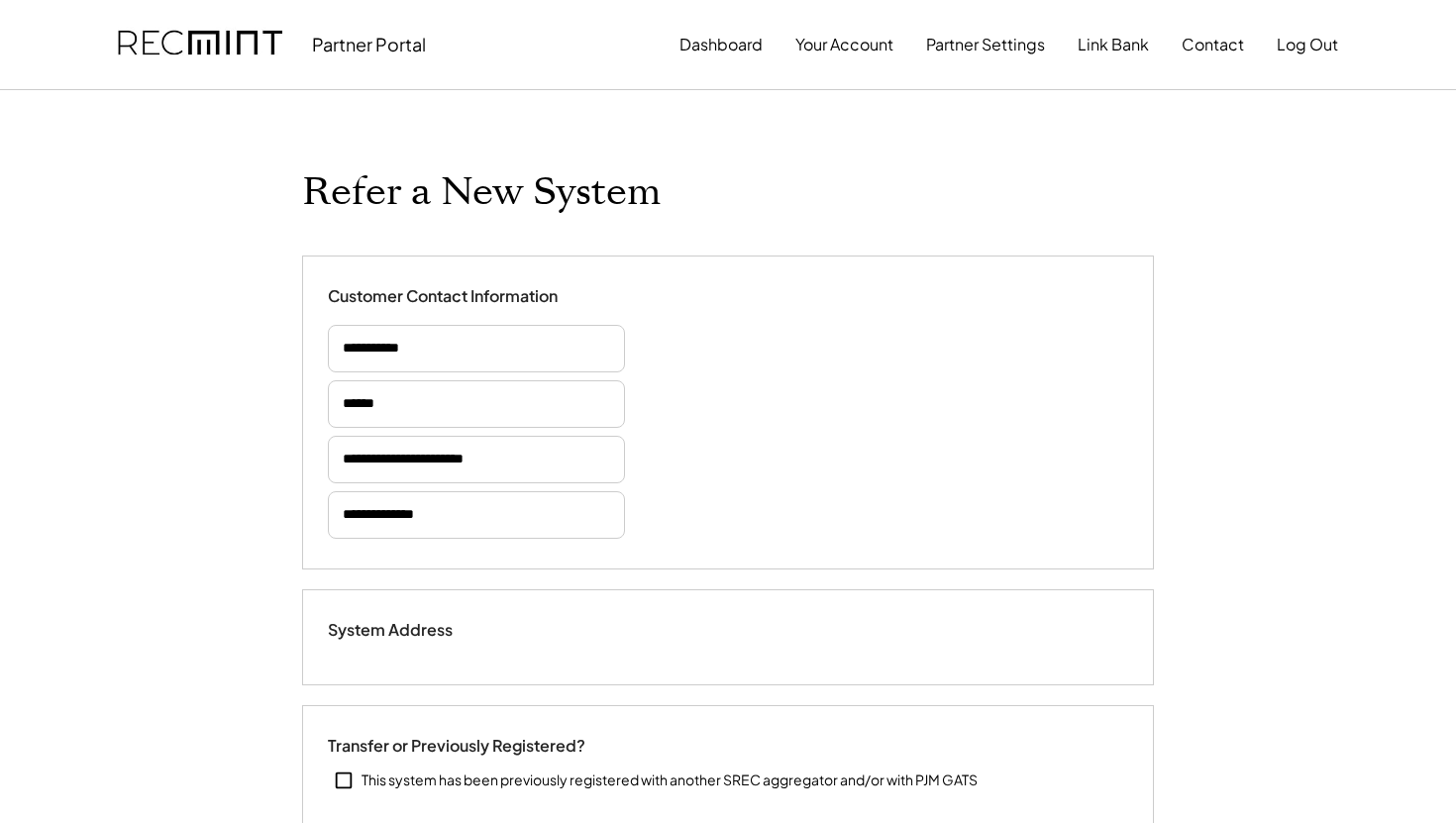 scroll, scrollTop: 0, scrollLeft: 0, axis: both 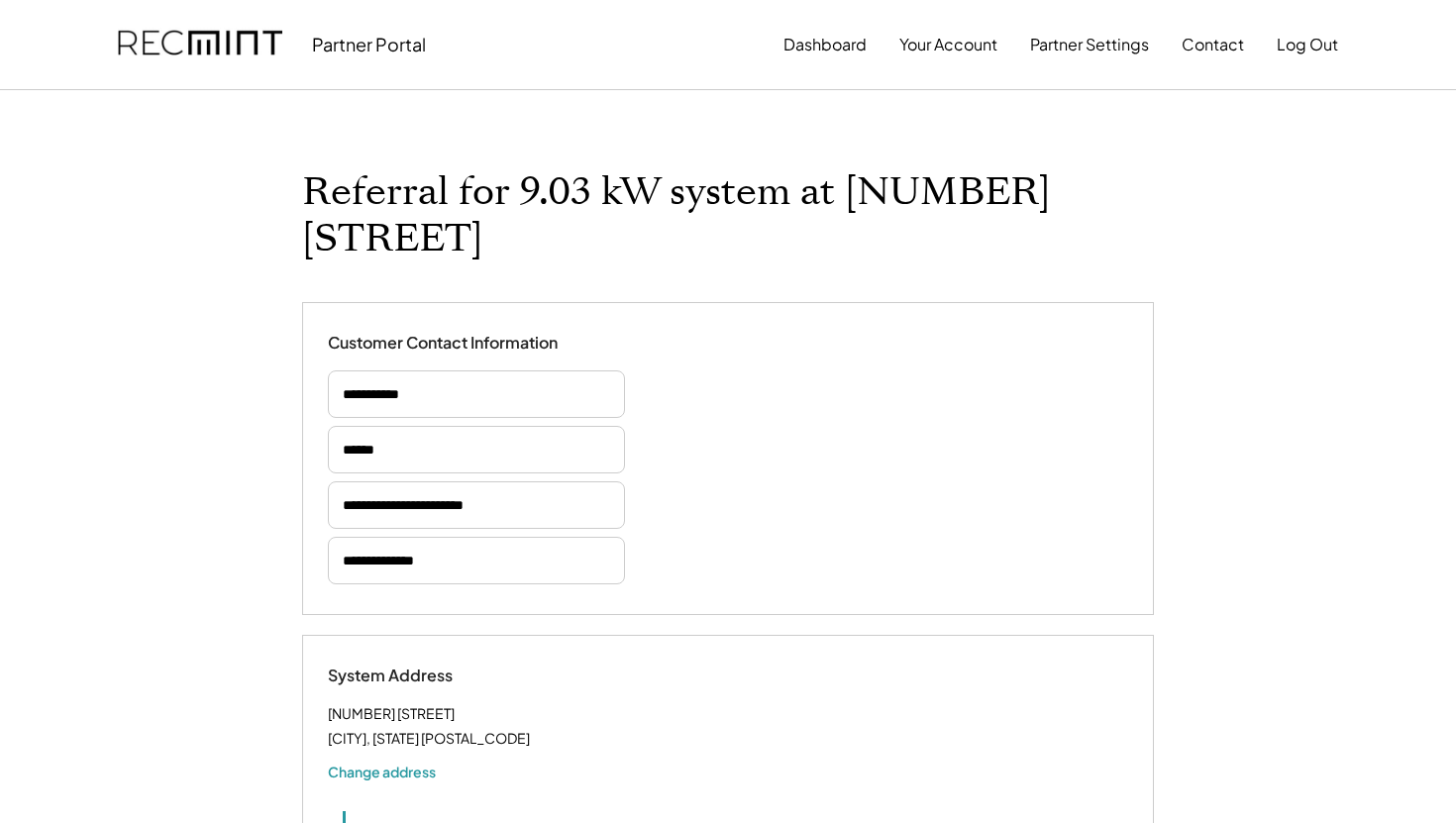 select on "*********" 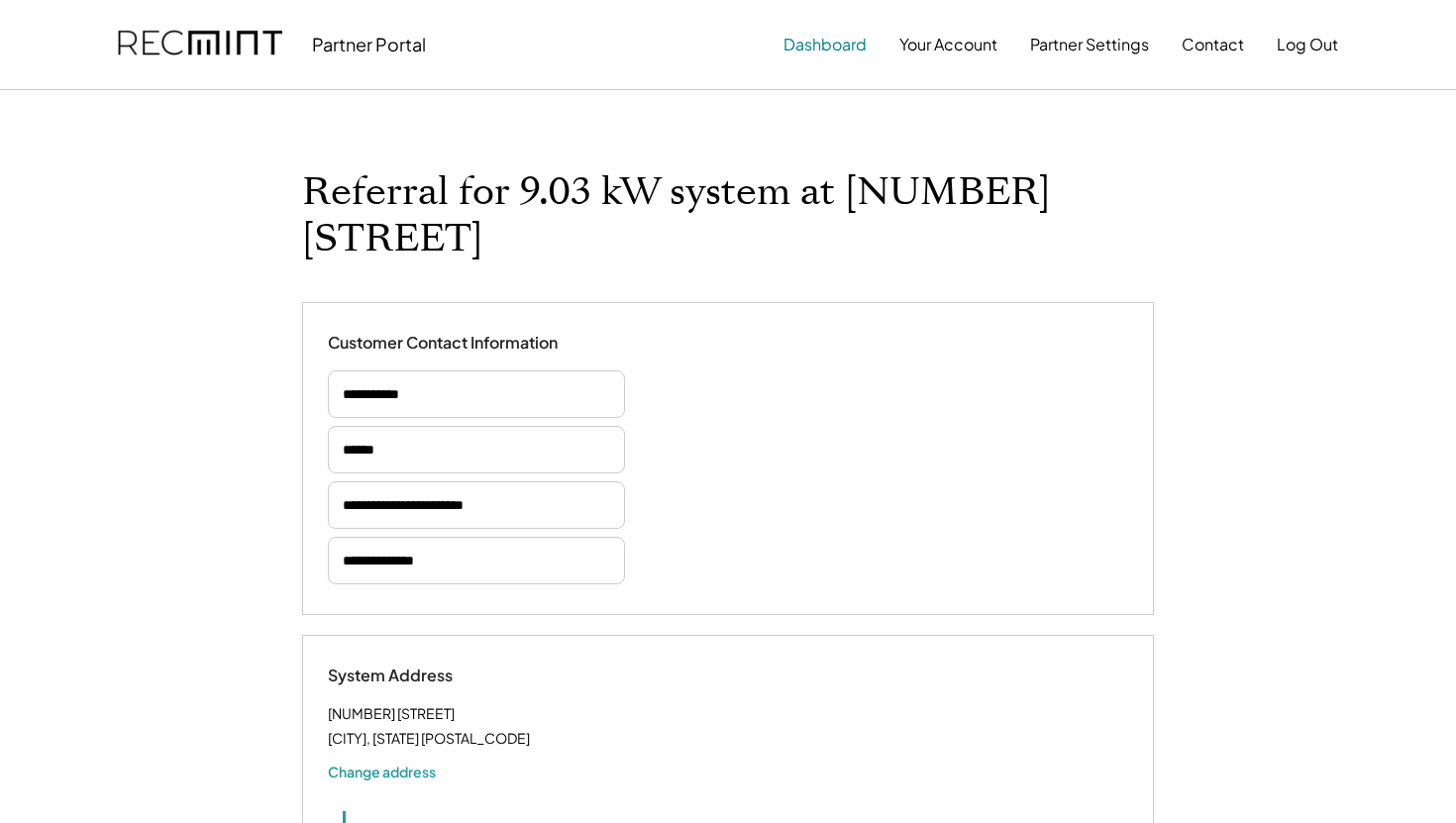 click on "Dashboard" at bounding box center [825, 45] 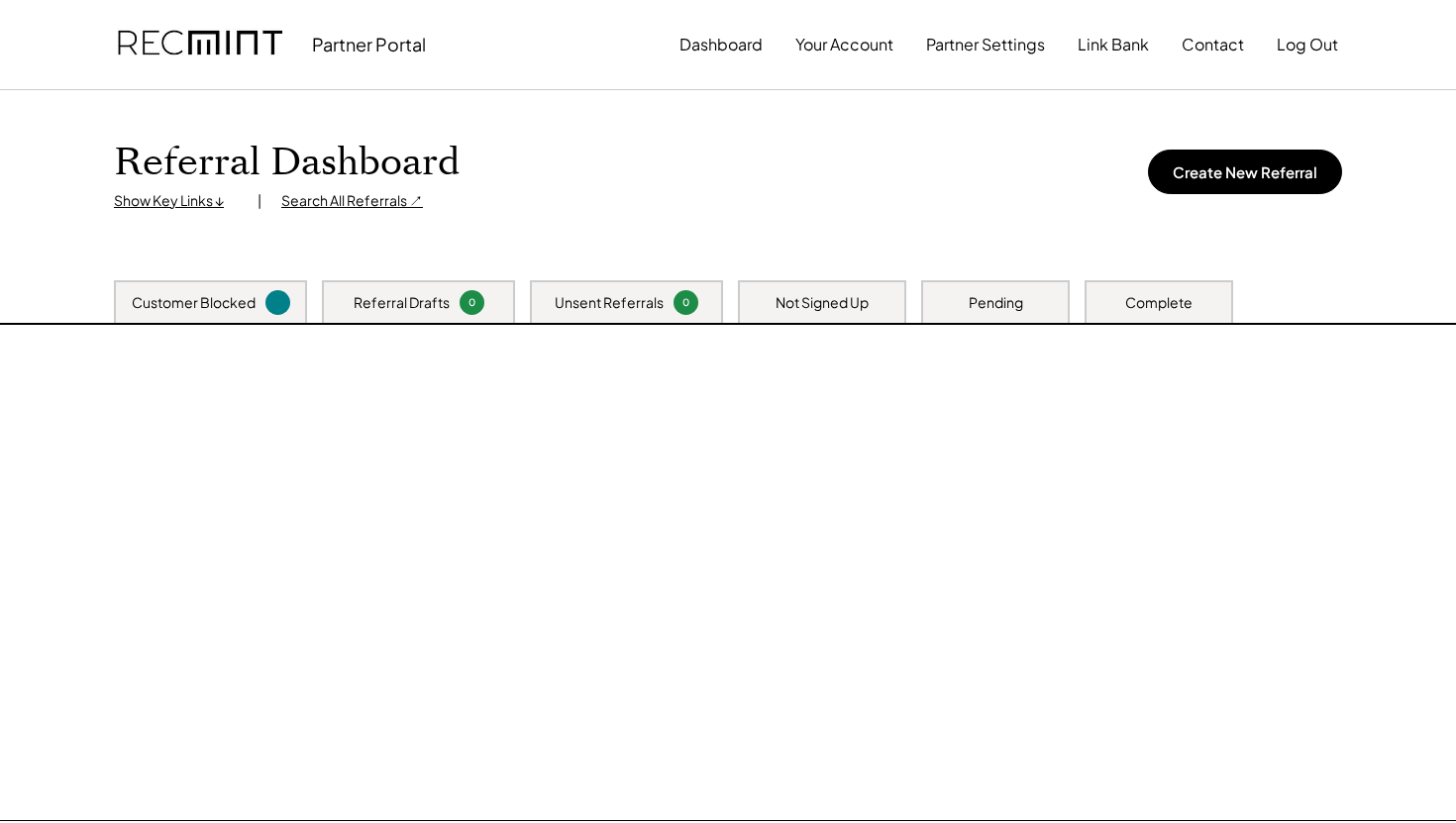 scroll, scrollTop: 0, scrollLeft: 0, axis: both 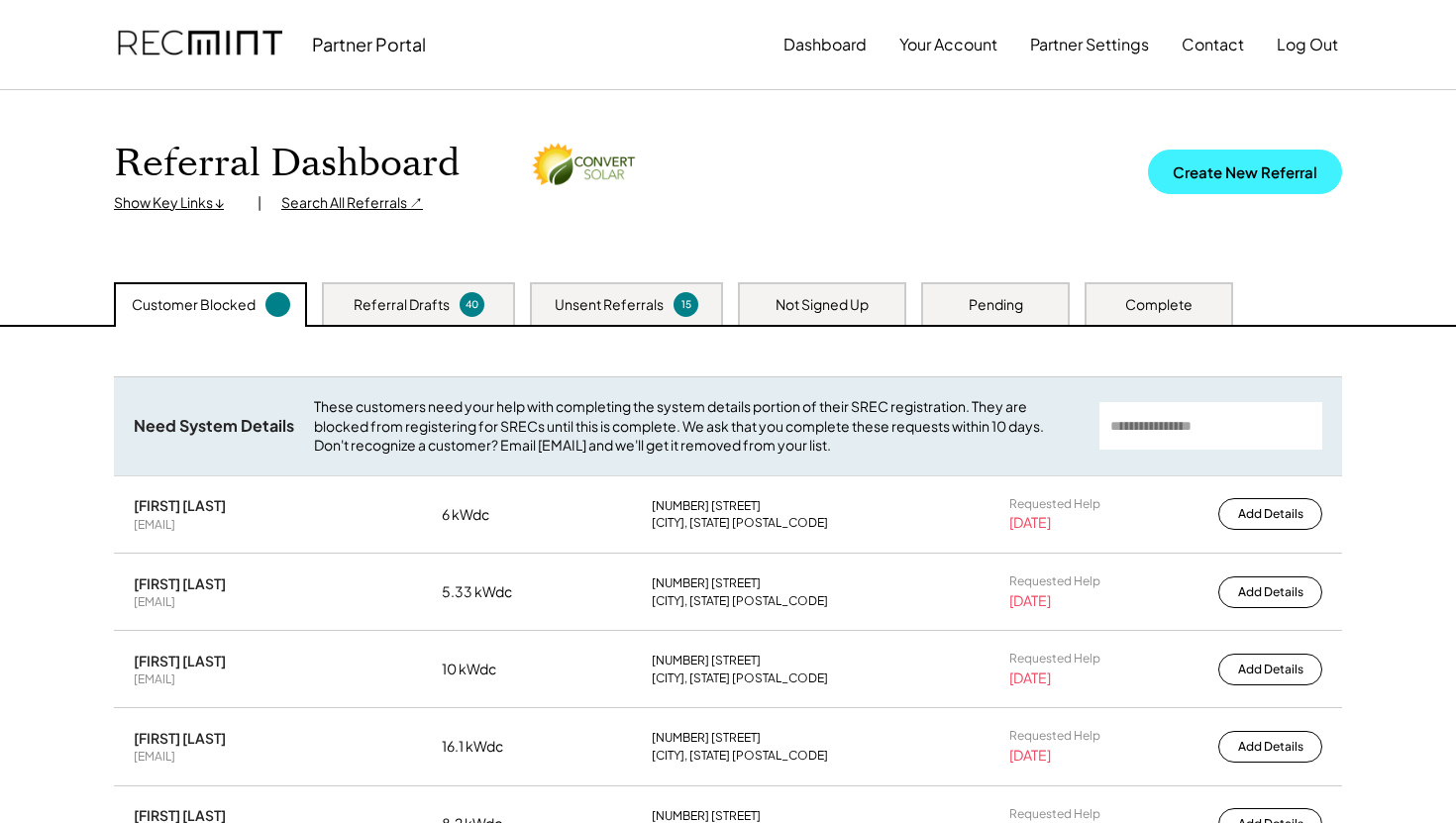 click on "Create New Referral" at bounding box center (1245, 171) 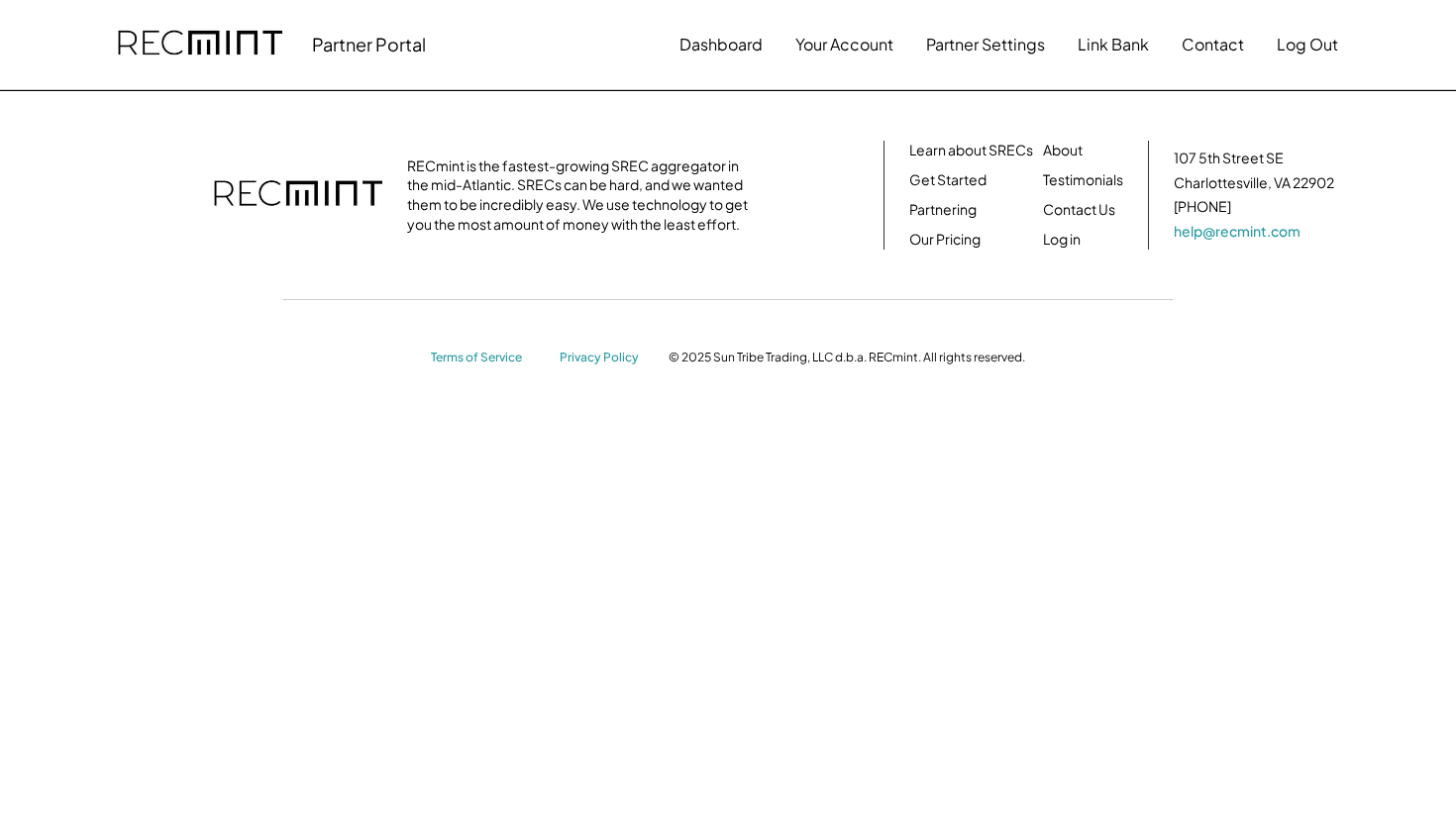 scroll, scrollTop: 0, scrollLeft: 0, axis: both 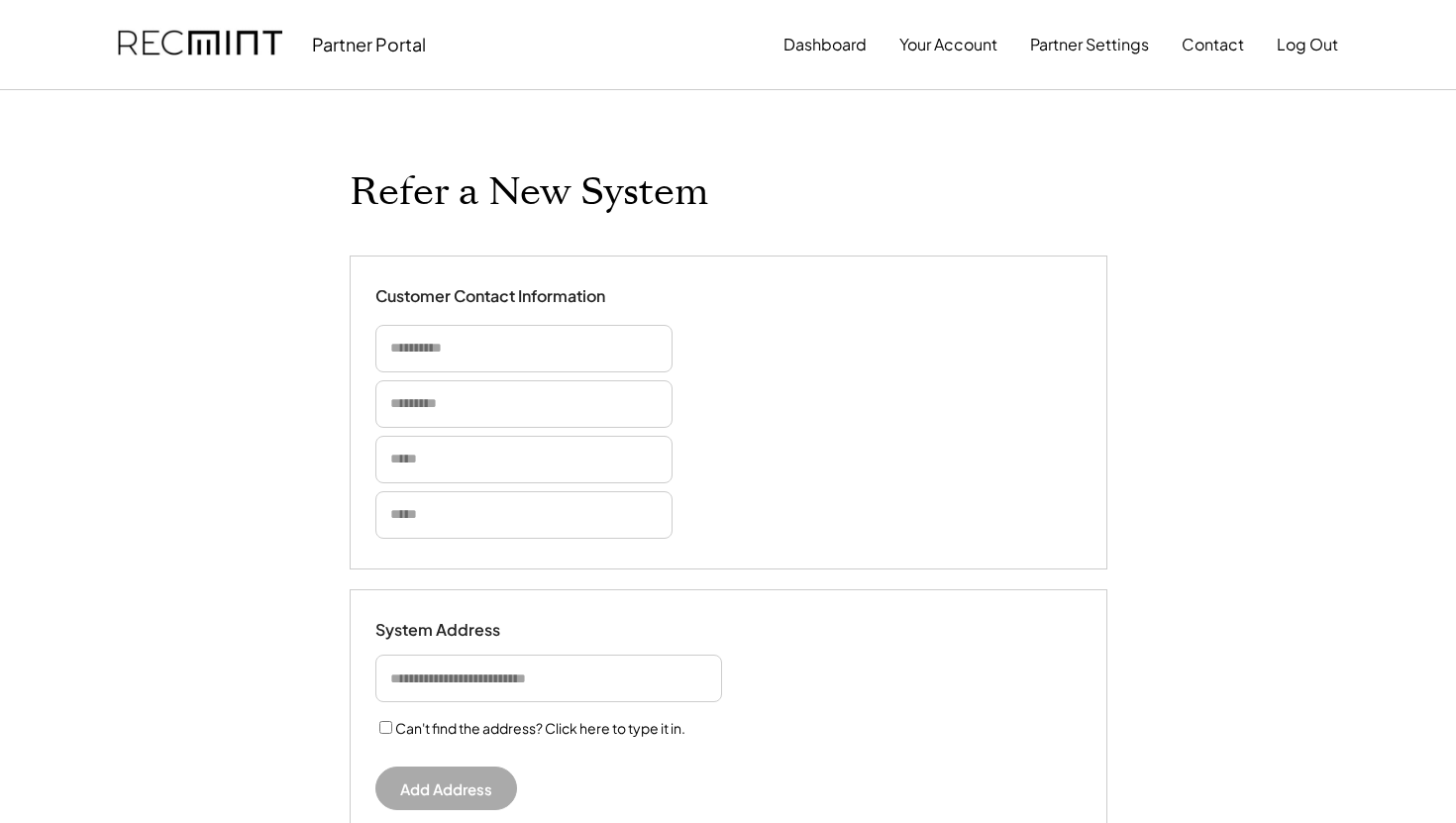 type 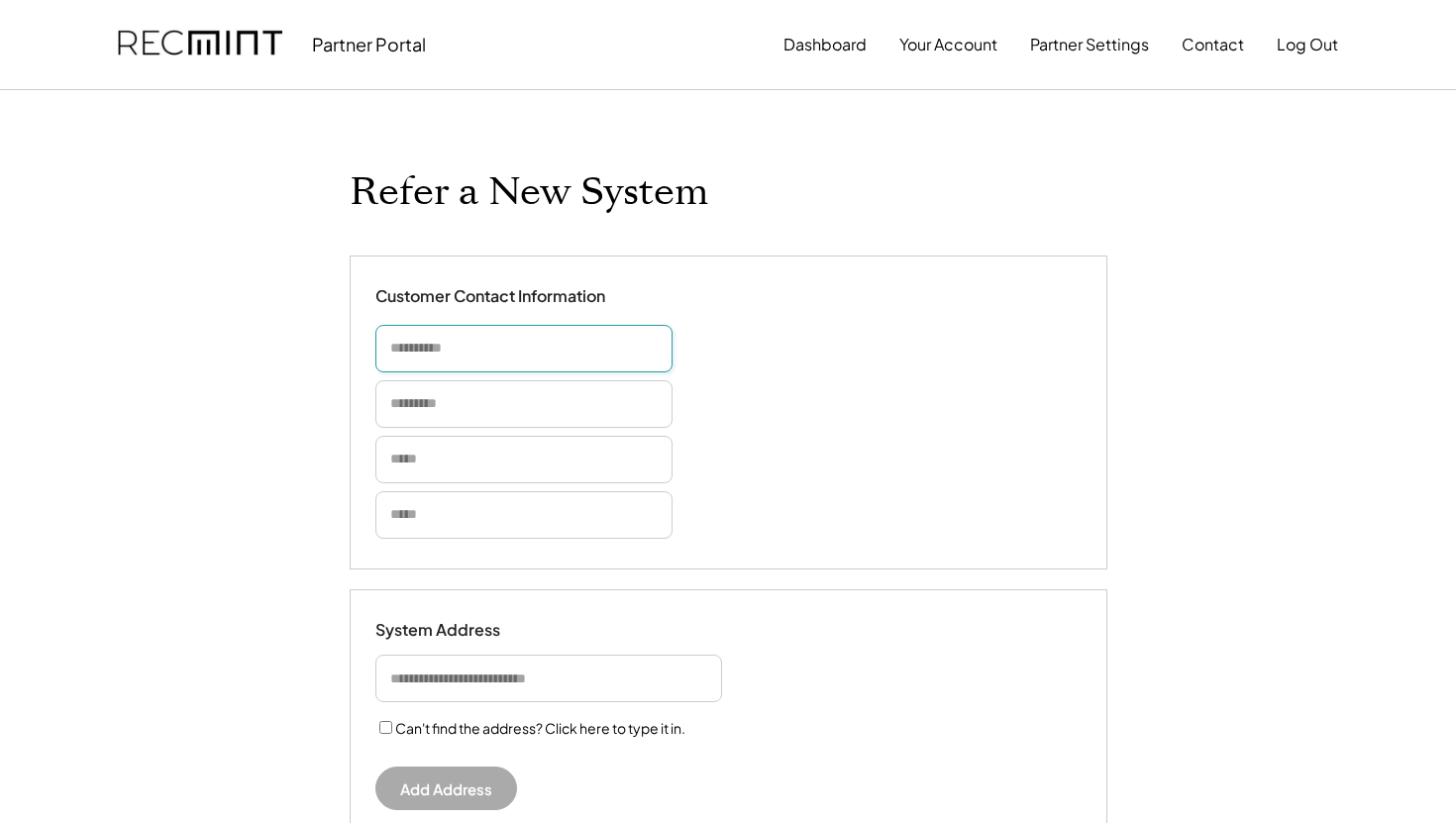 click at bounding box center [524, 349] 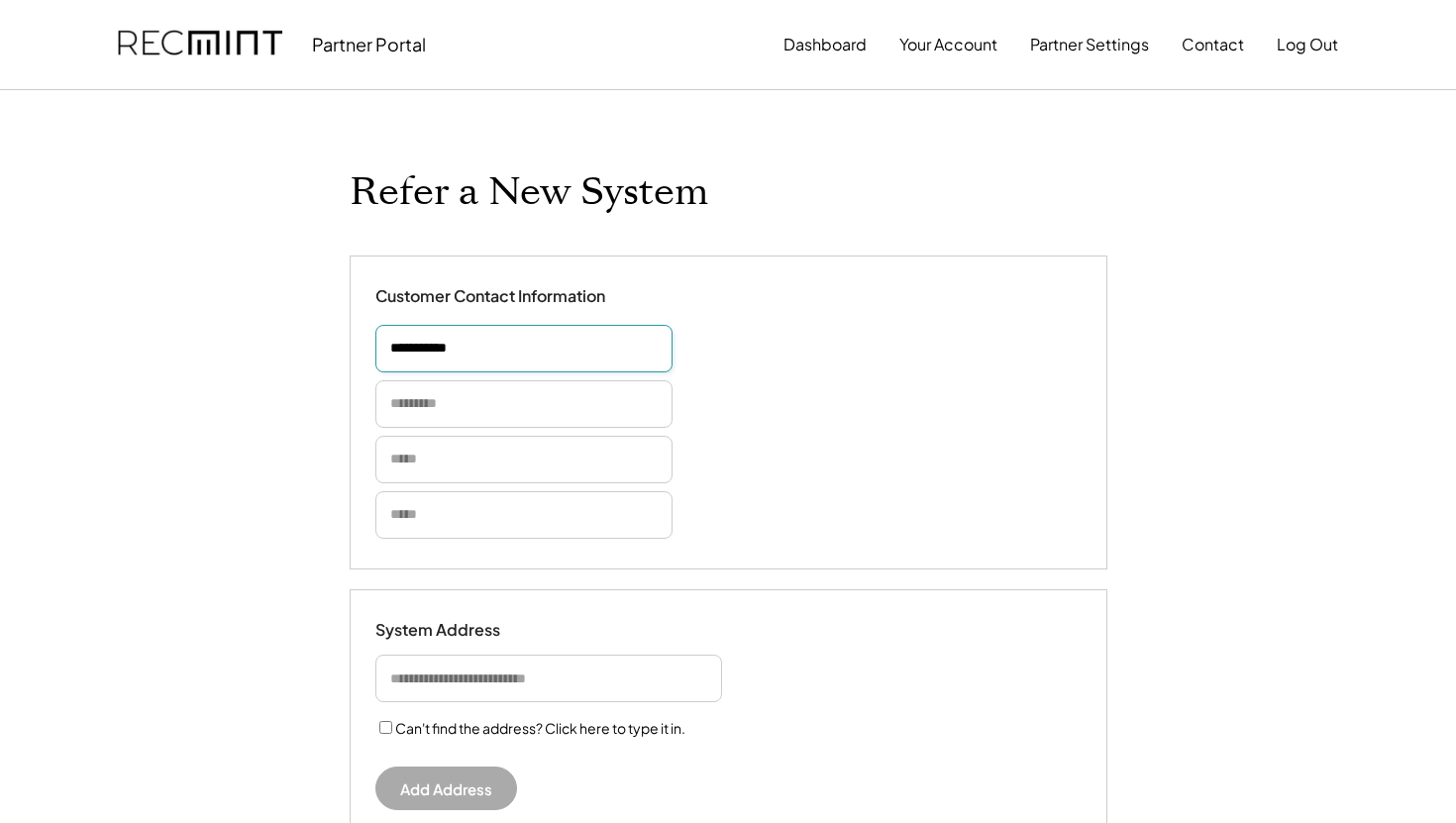 type on "**********" 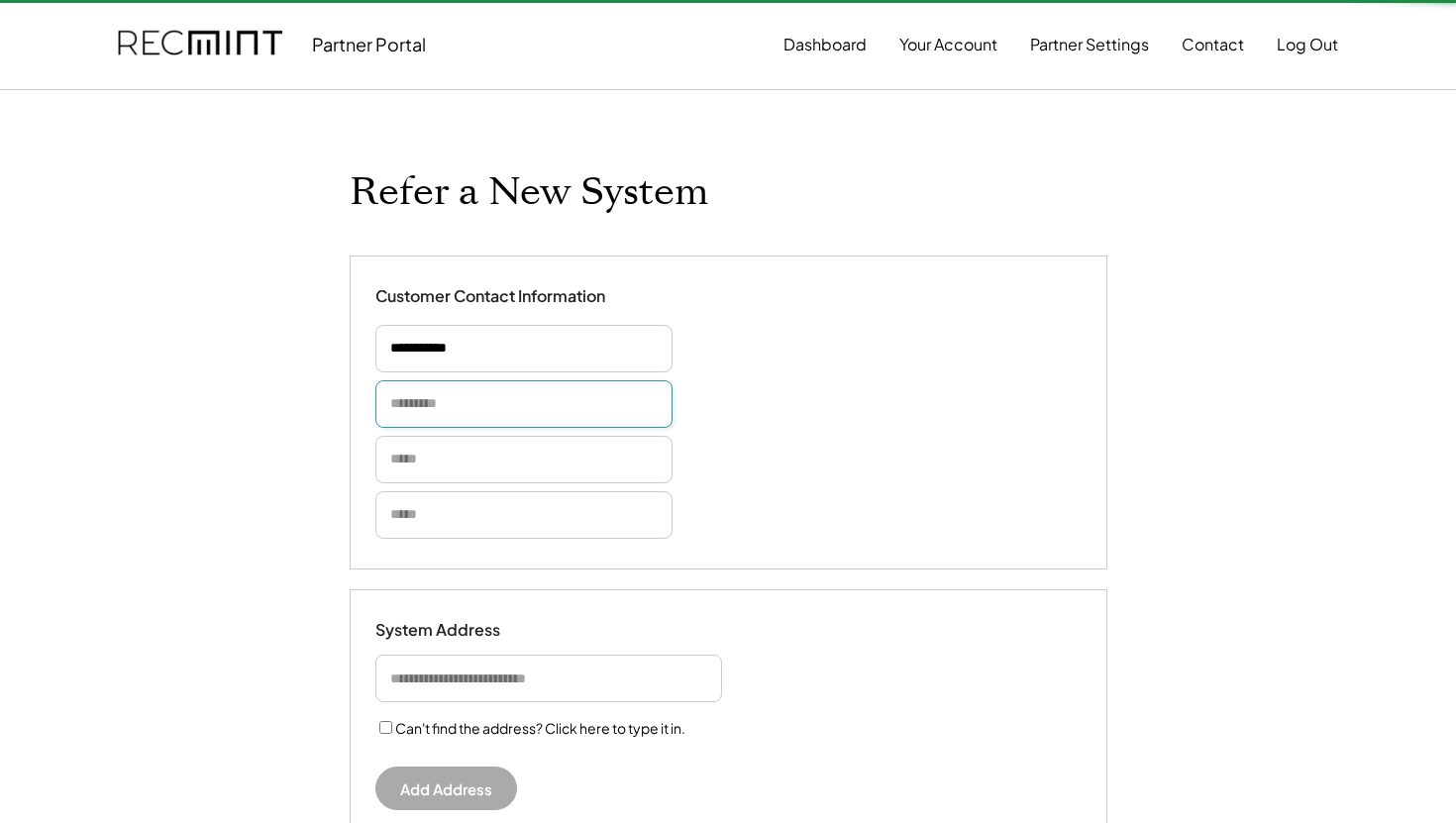 type on "*" 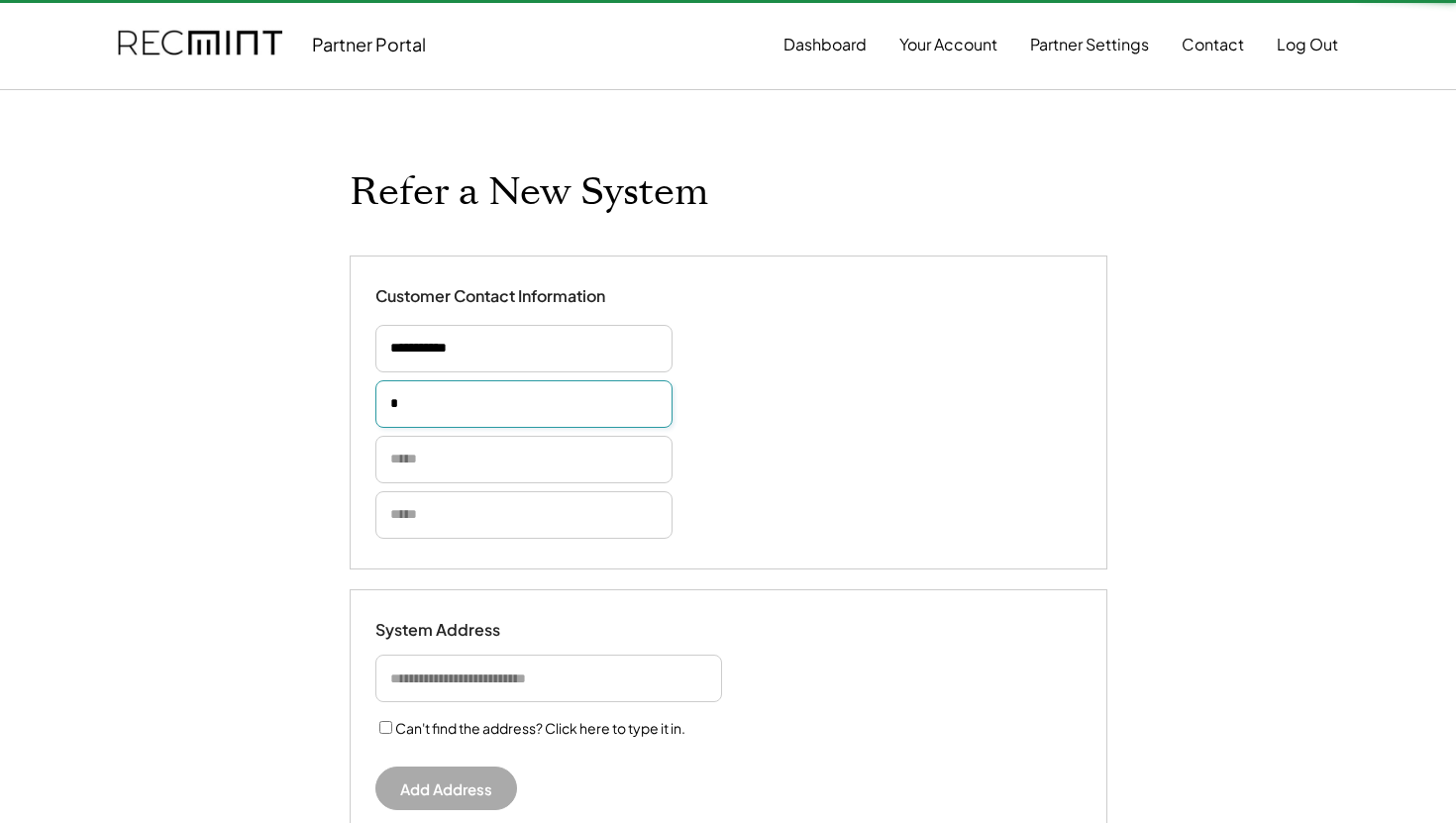 type 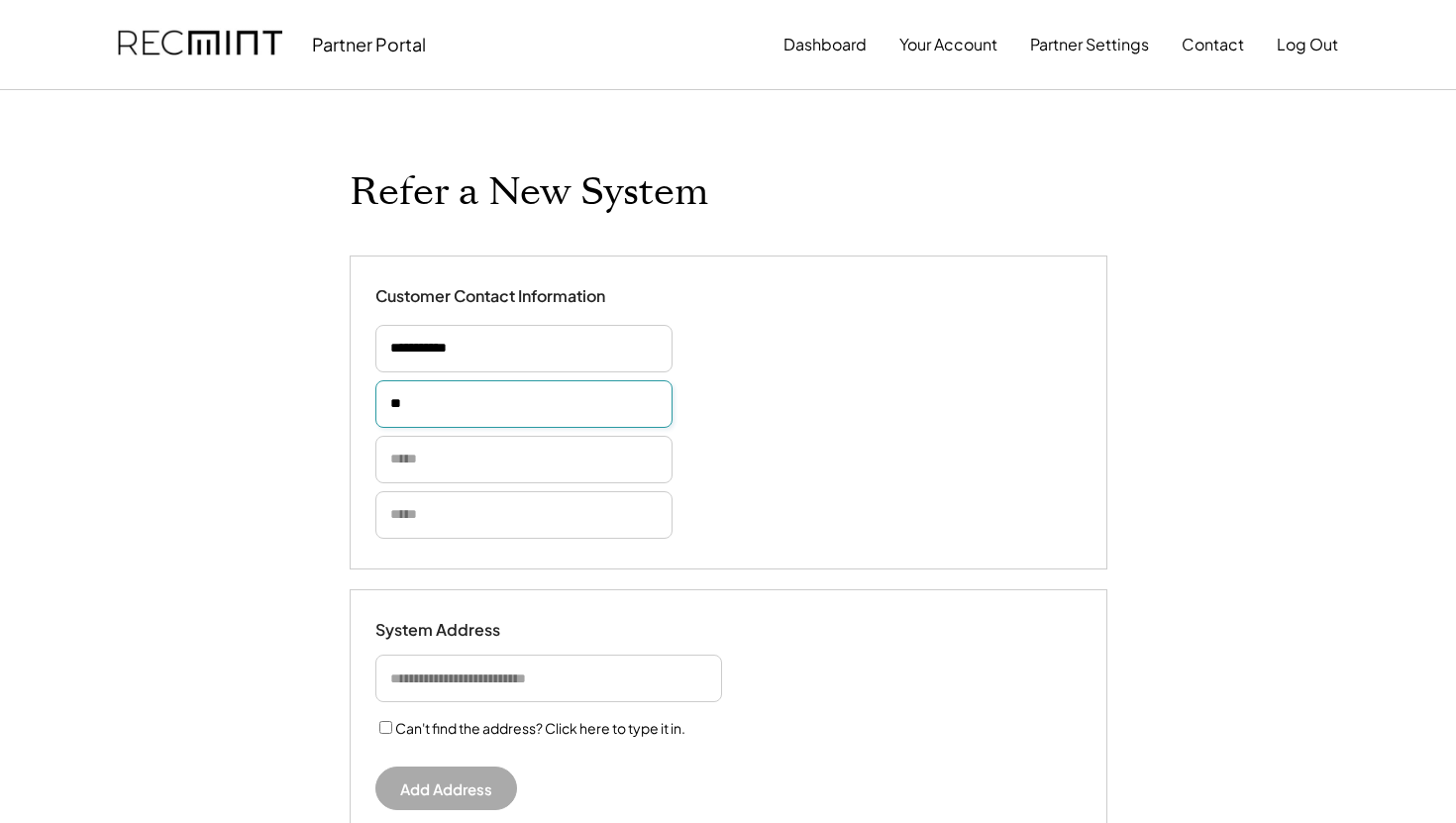 type on "*" 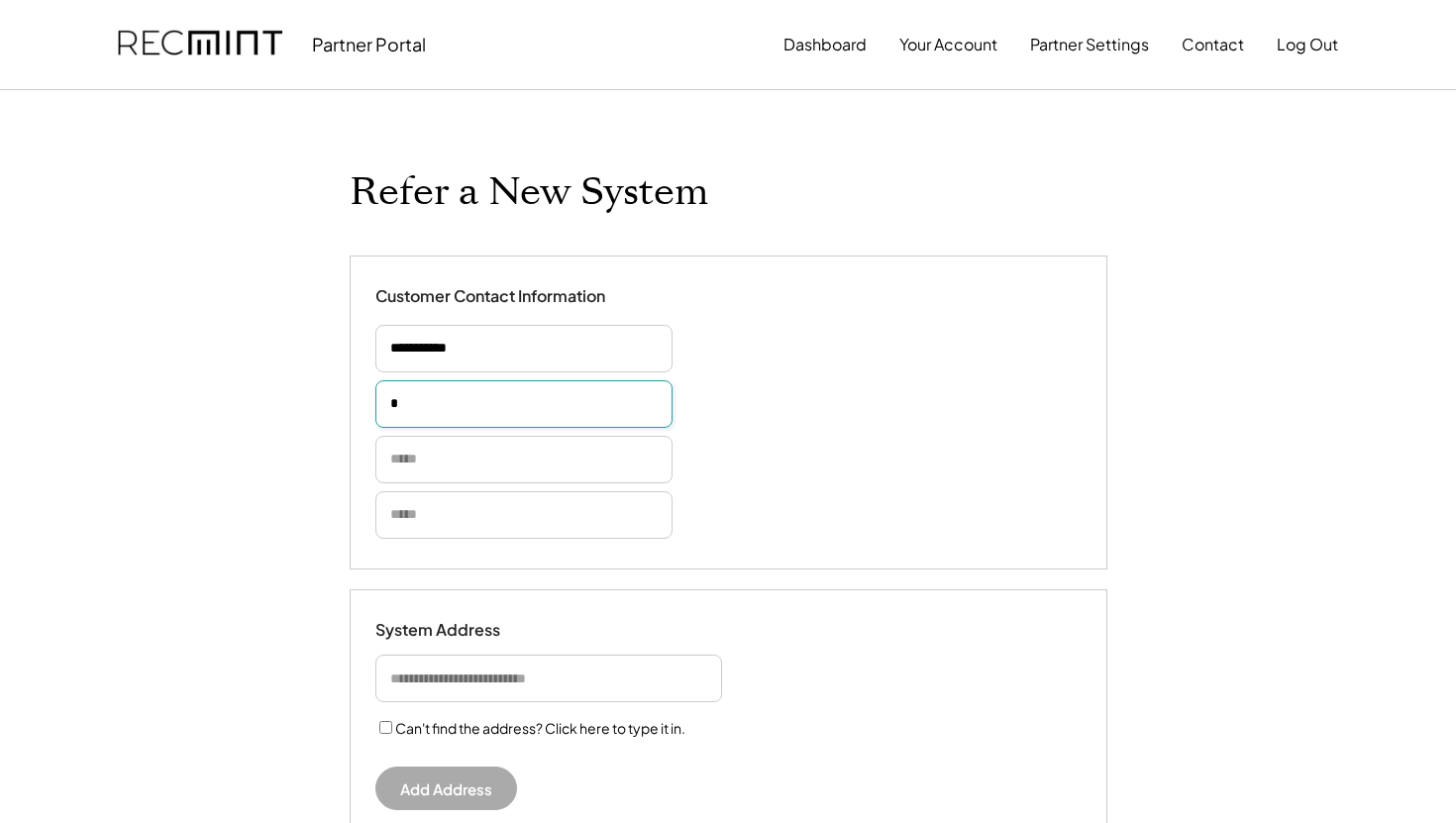 type 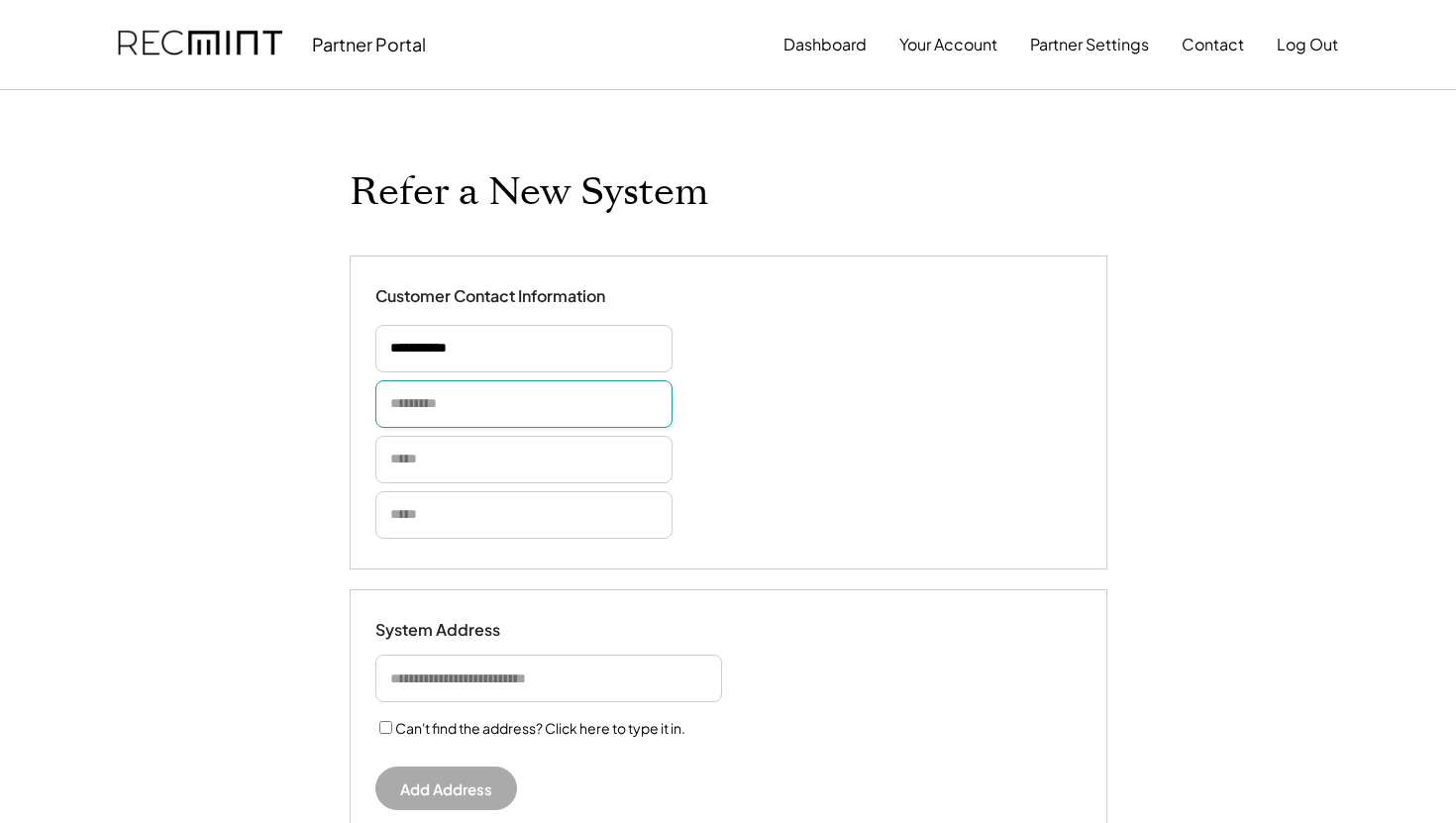 type 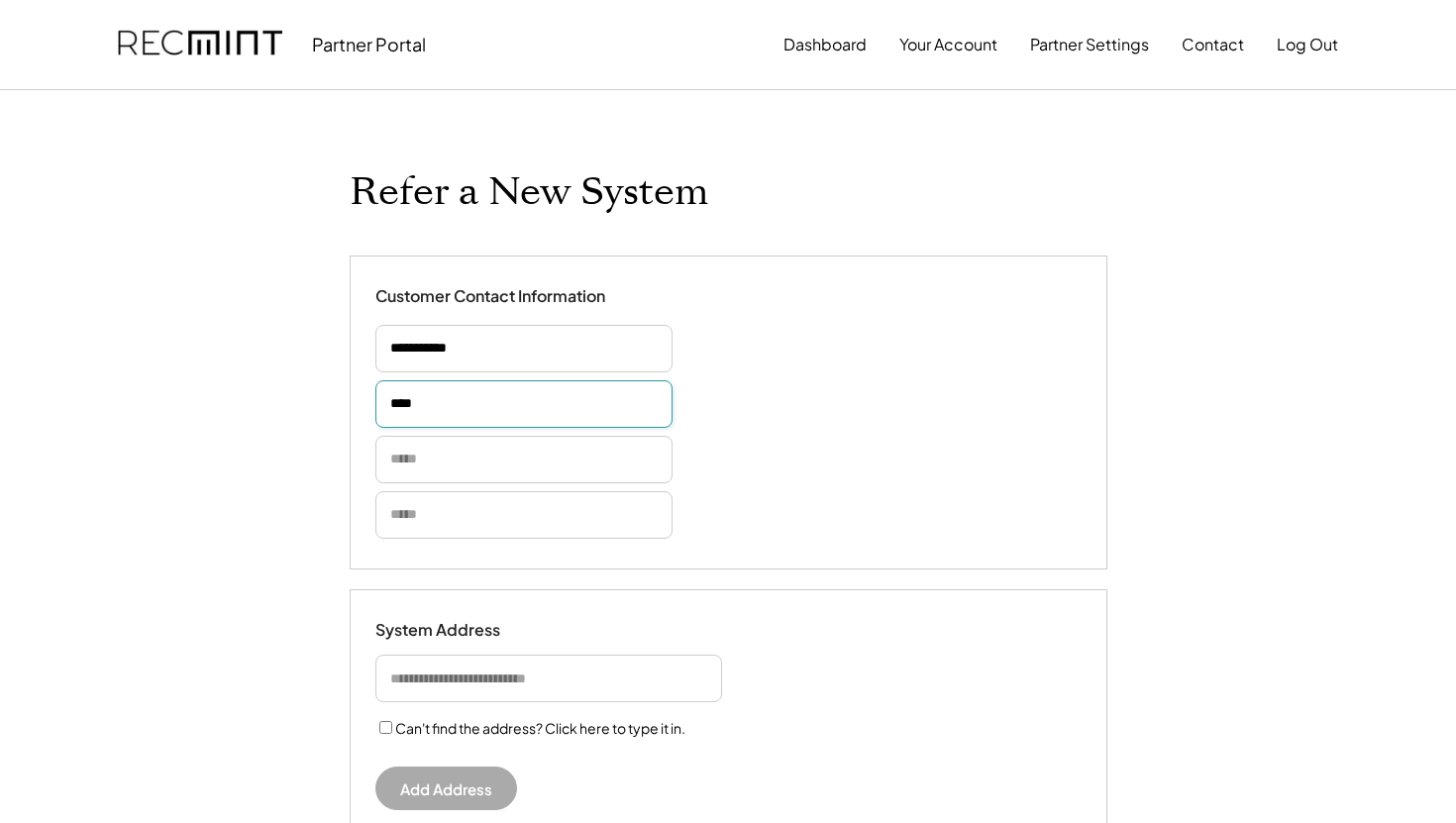 type on "****" 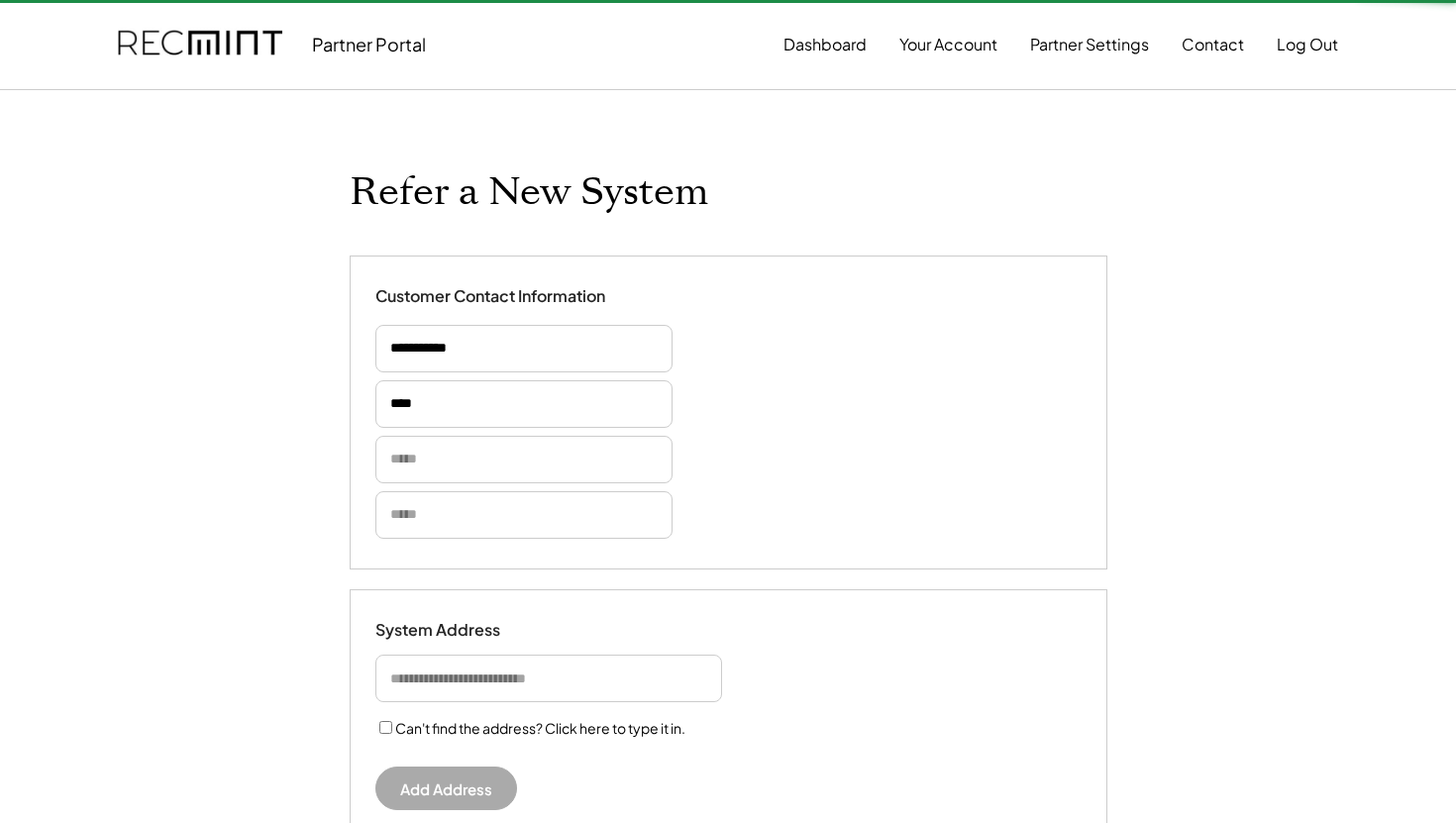 type 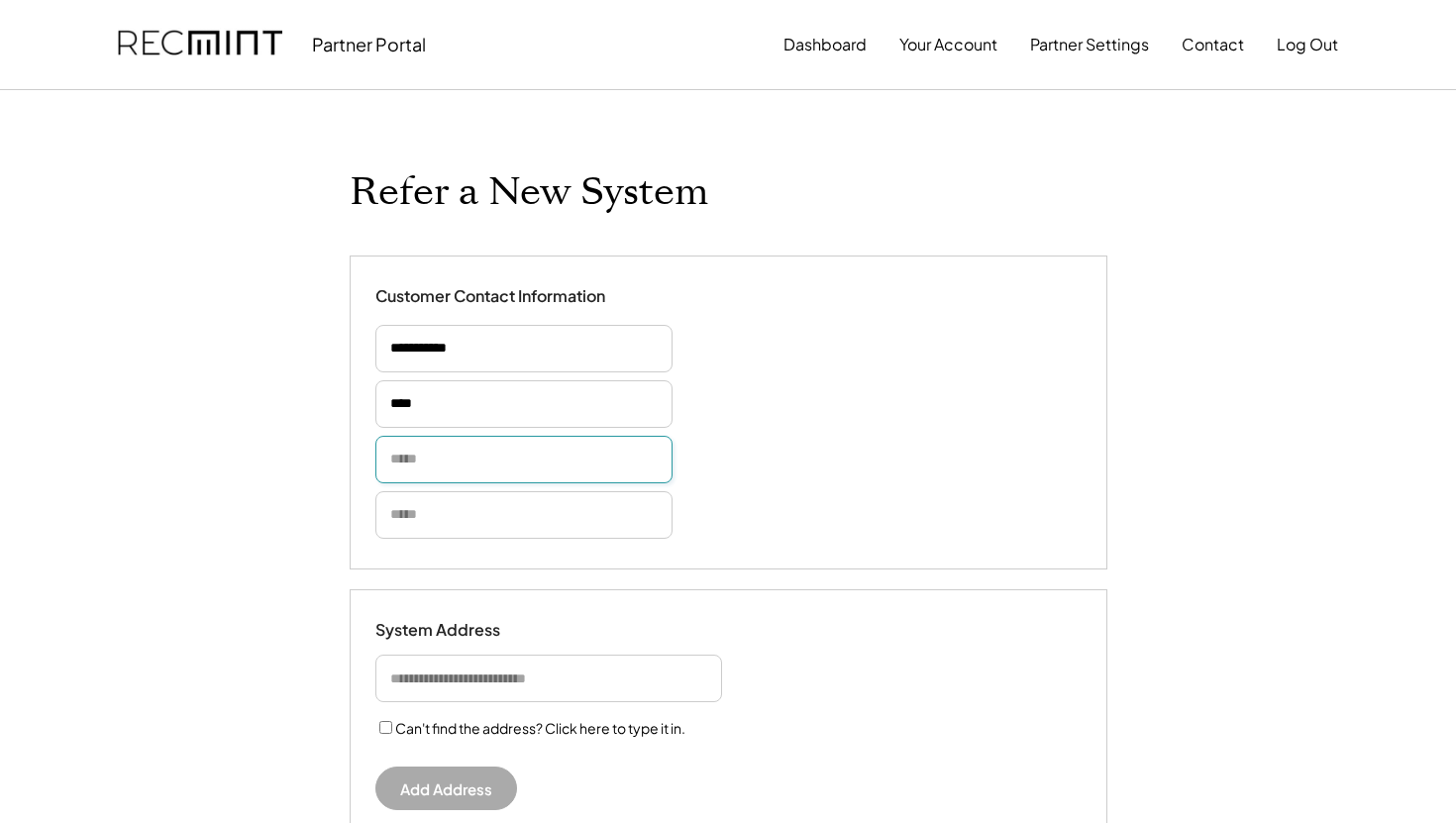click at bounding box center (524, 460) 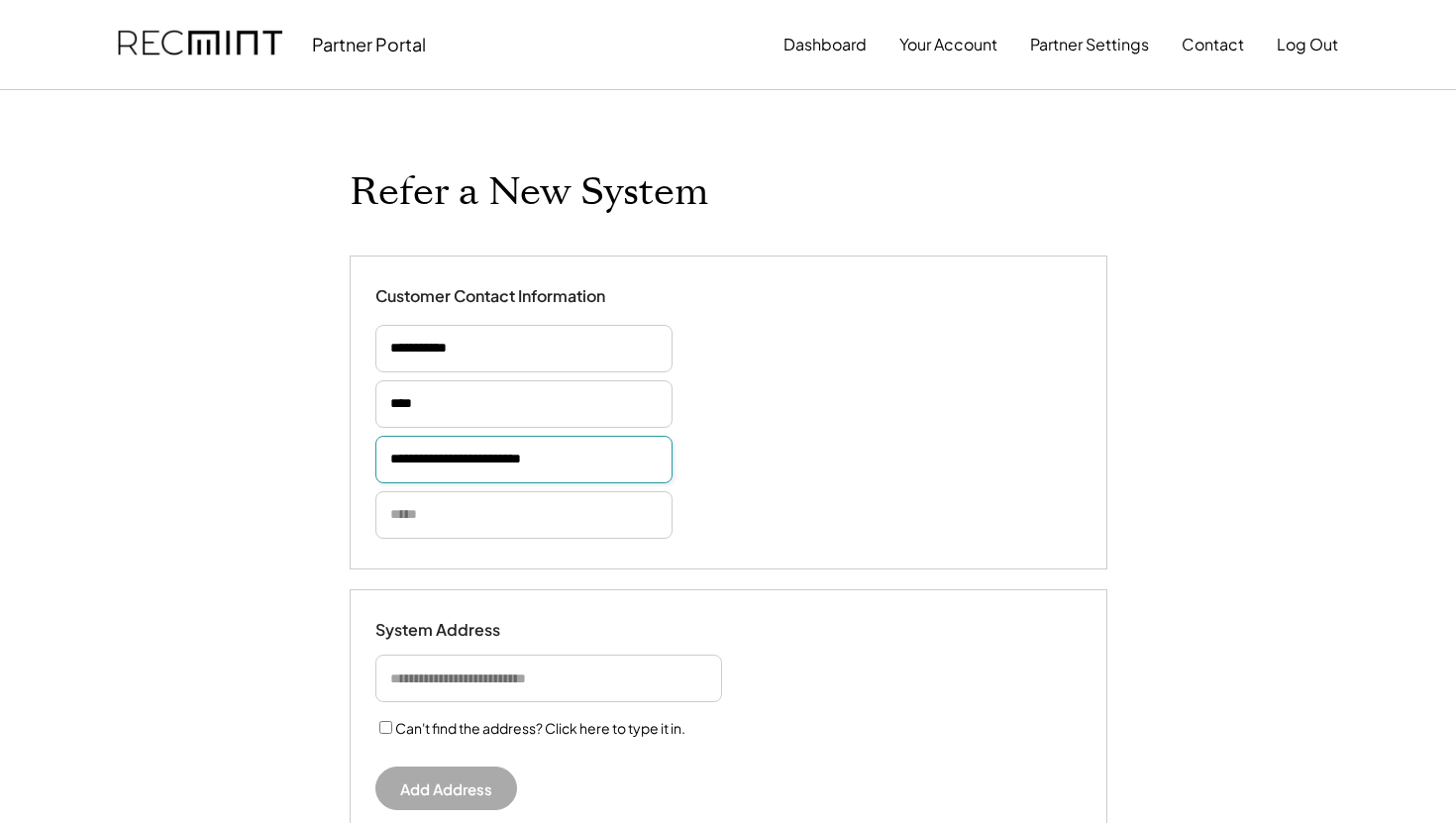 type on "**********" 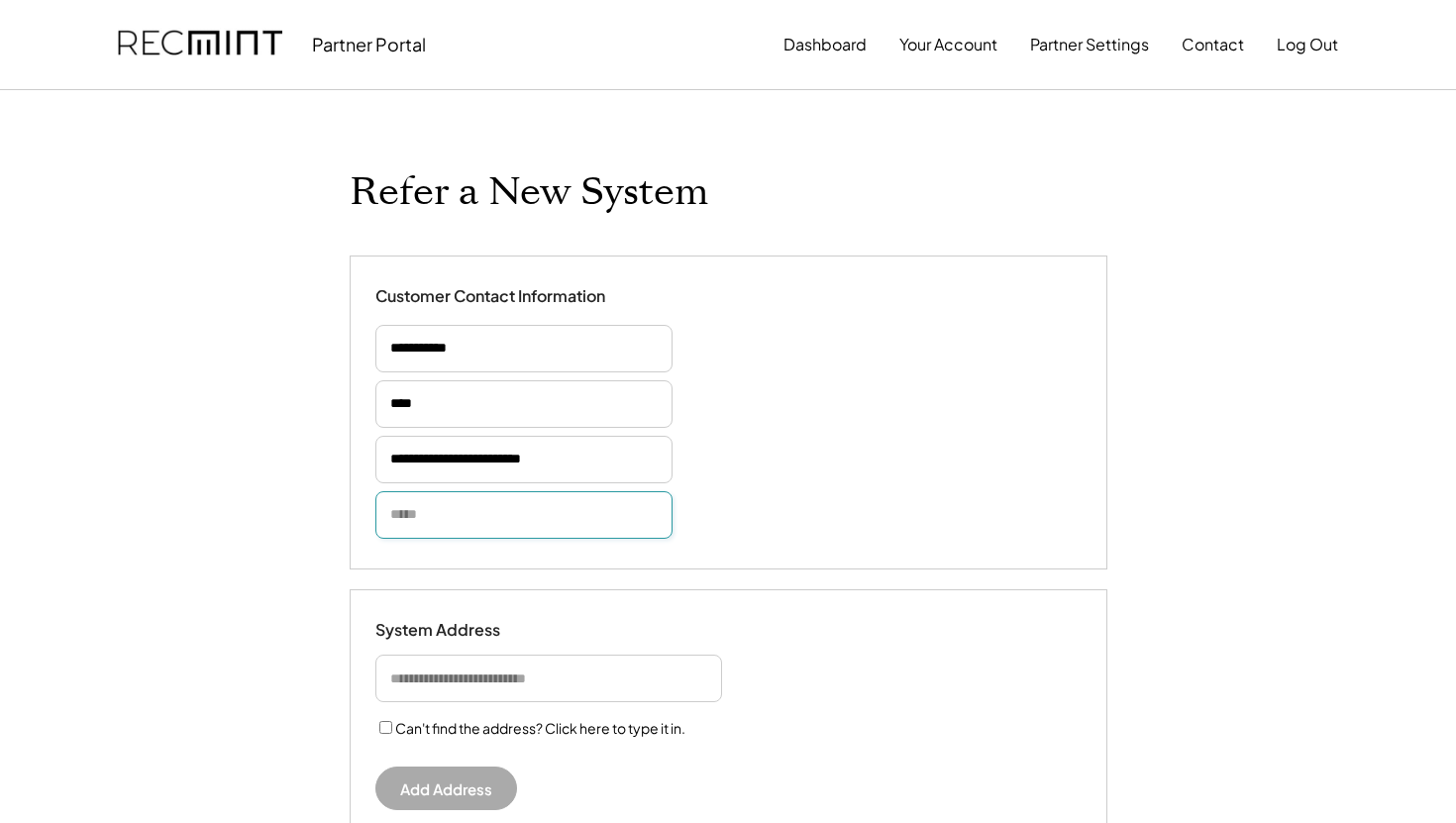 type 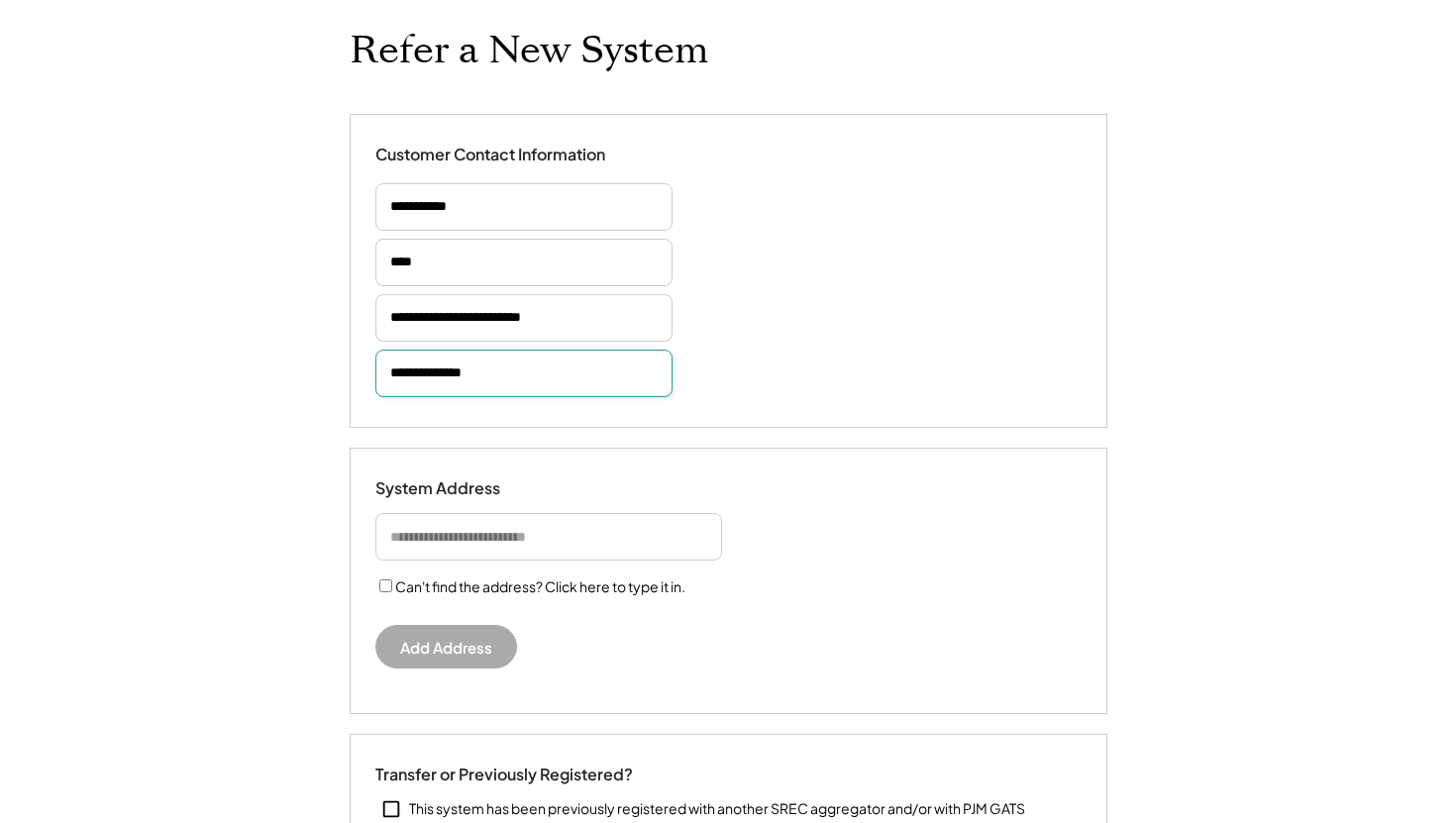 scroll, scrollTop: 198, scrollLeft: 0, axis: vertical 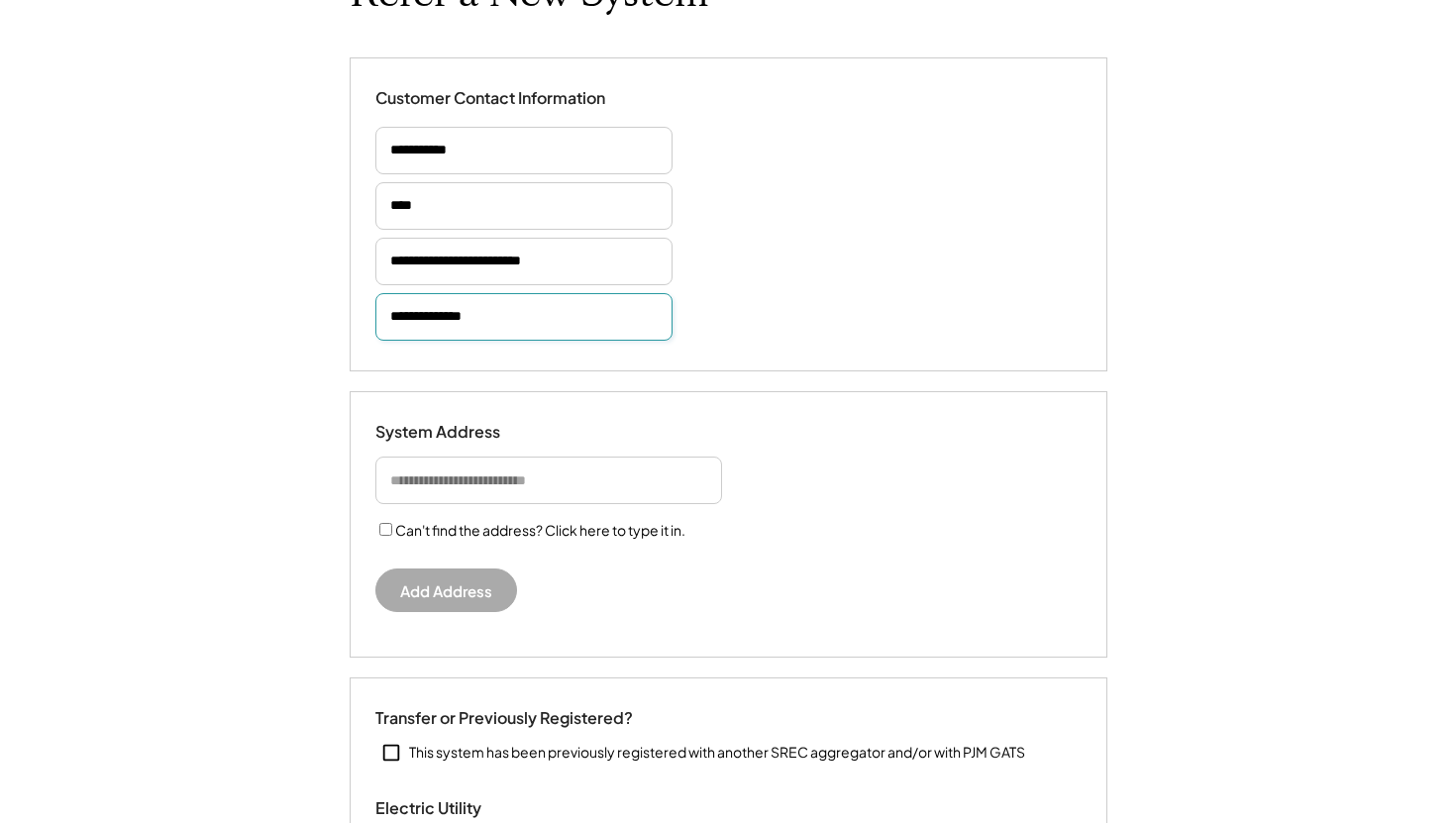 type on "**********" 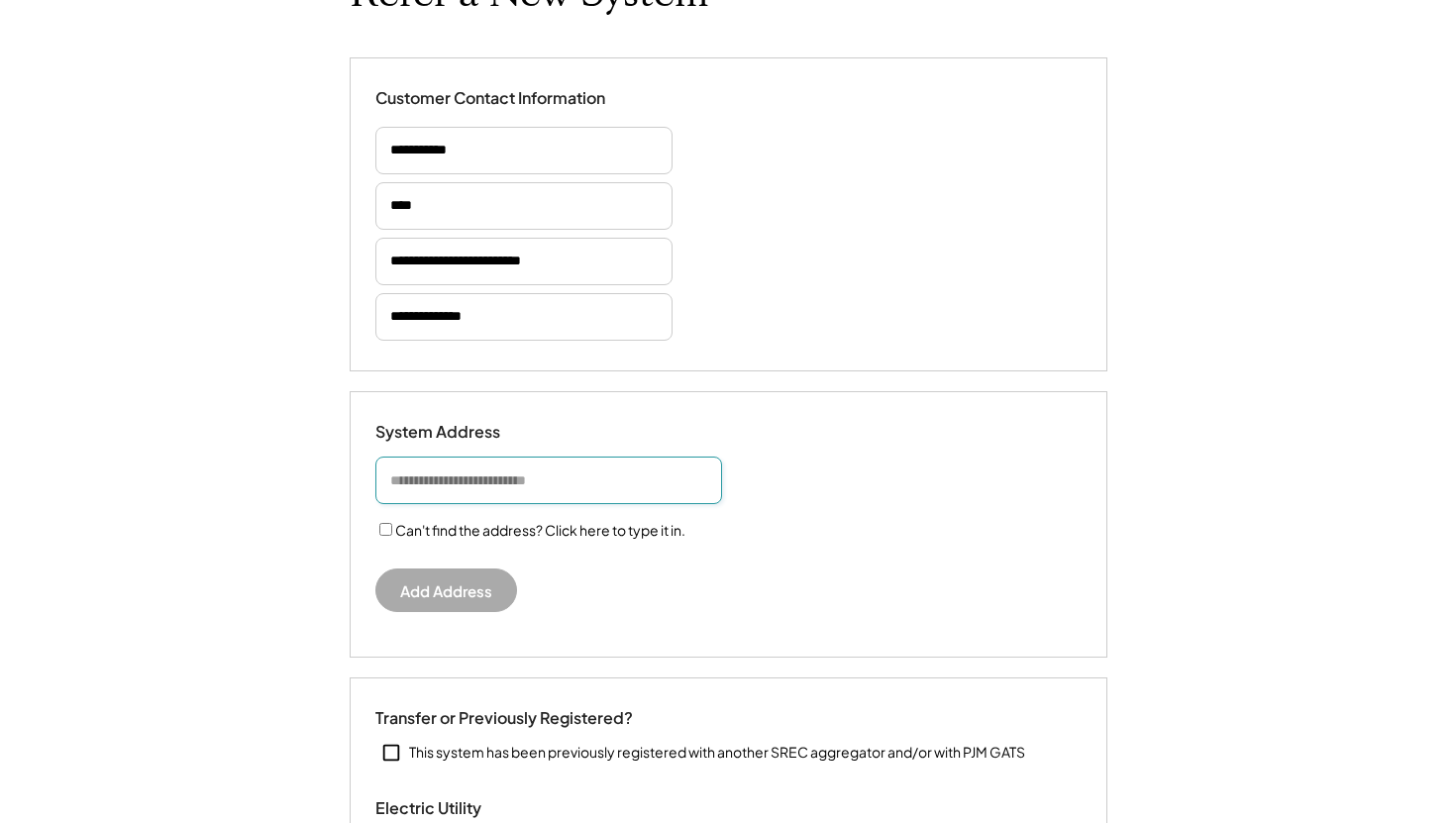 click at bounding box center [549, 480] 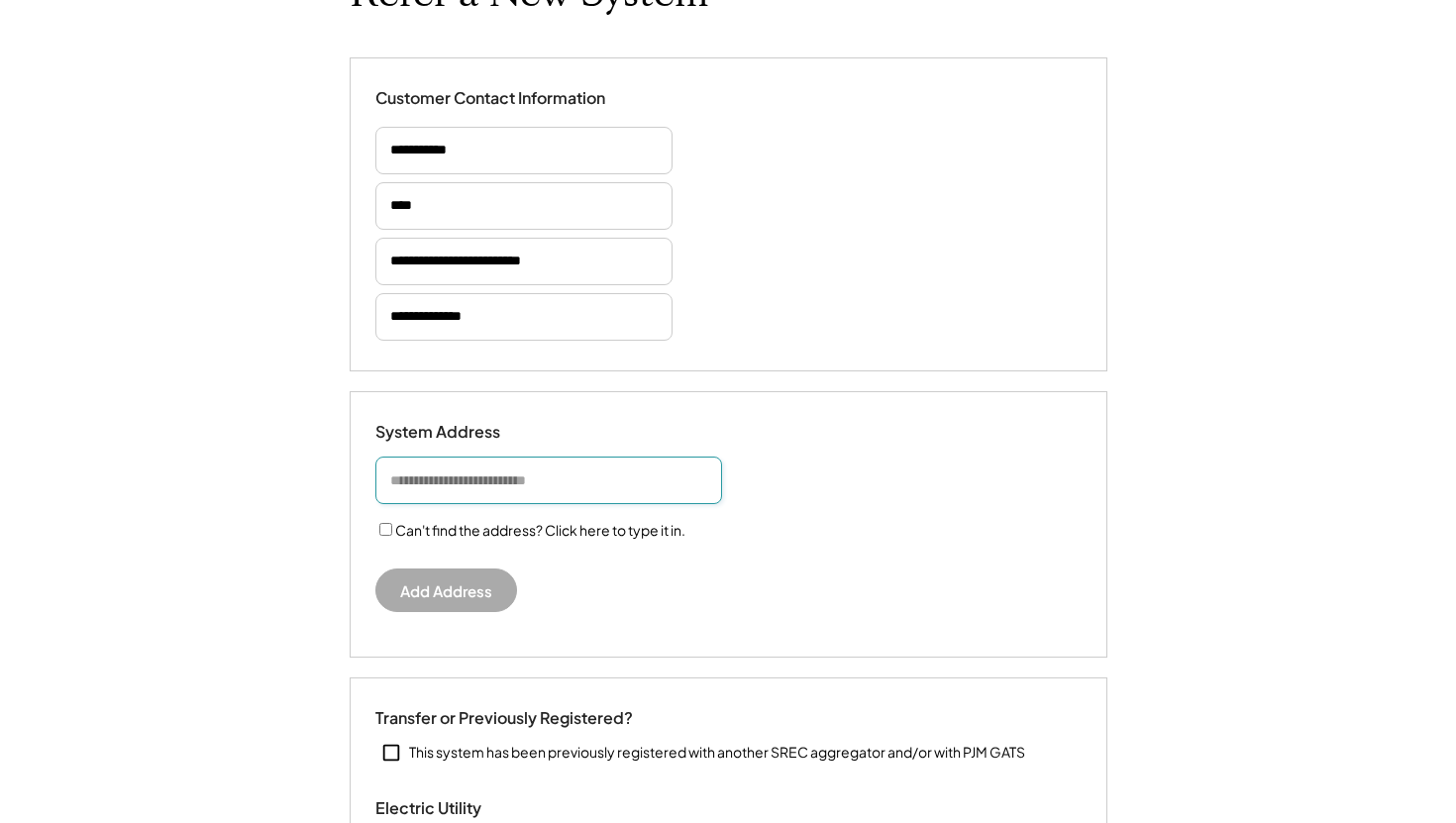 type 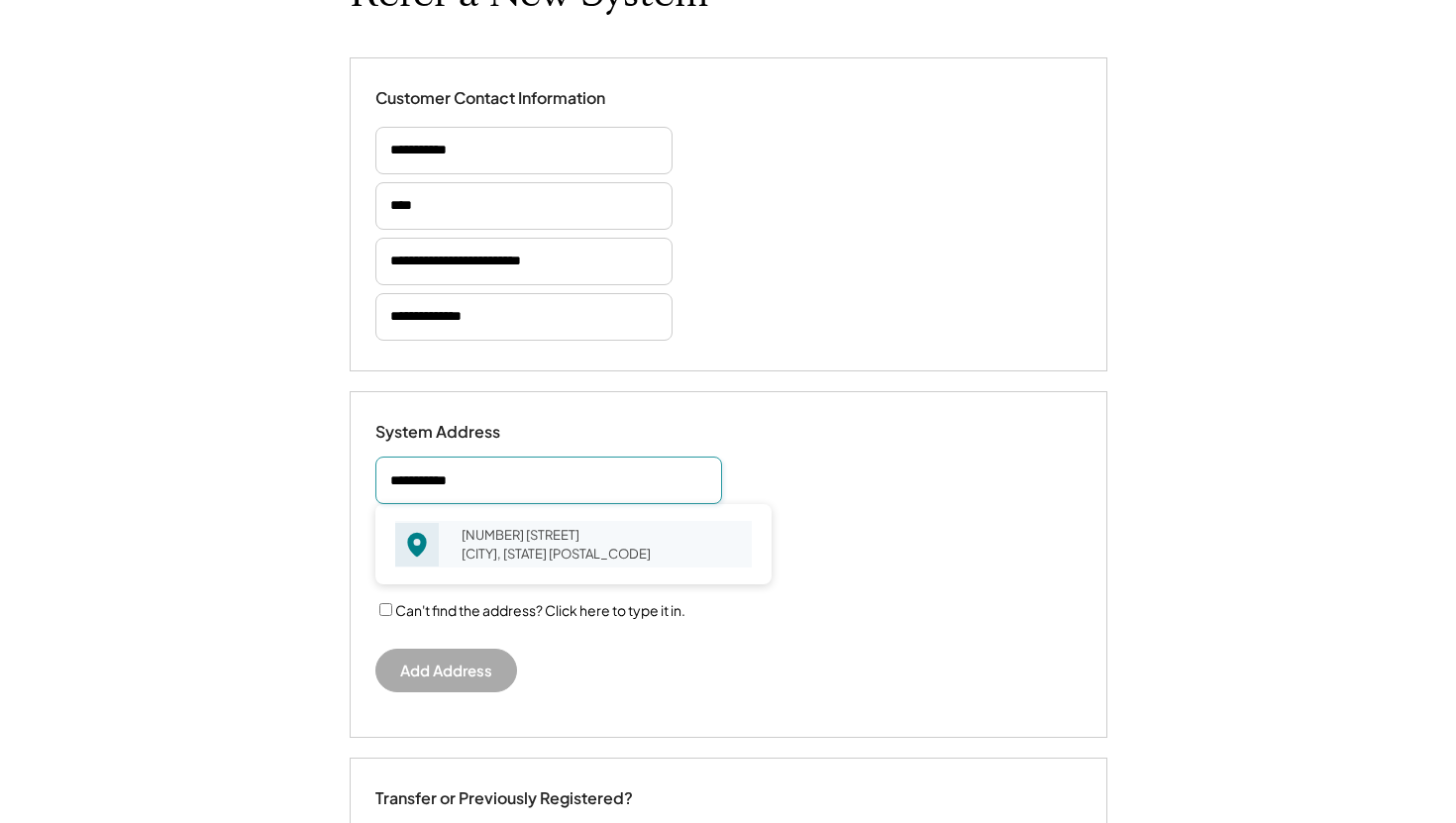 click on "1102 Tatem Ave
Portsmouth, VA 23701" at bounding box center (600, 544) 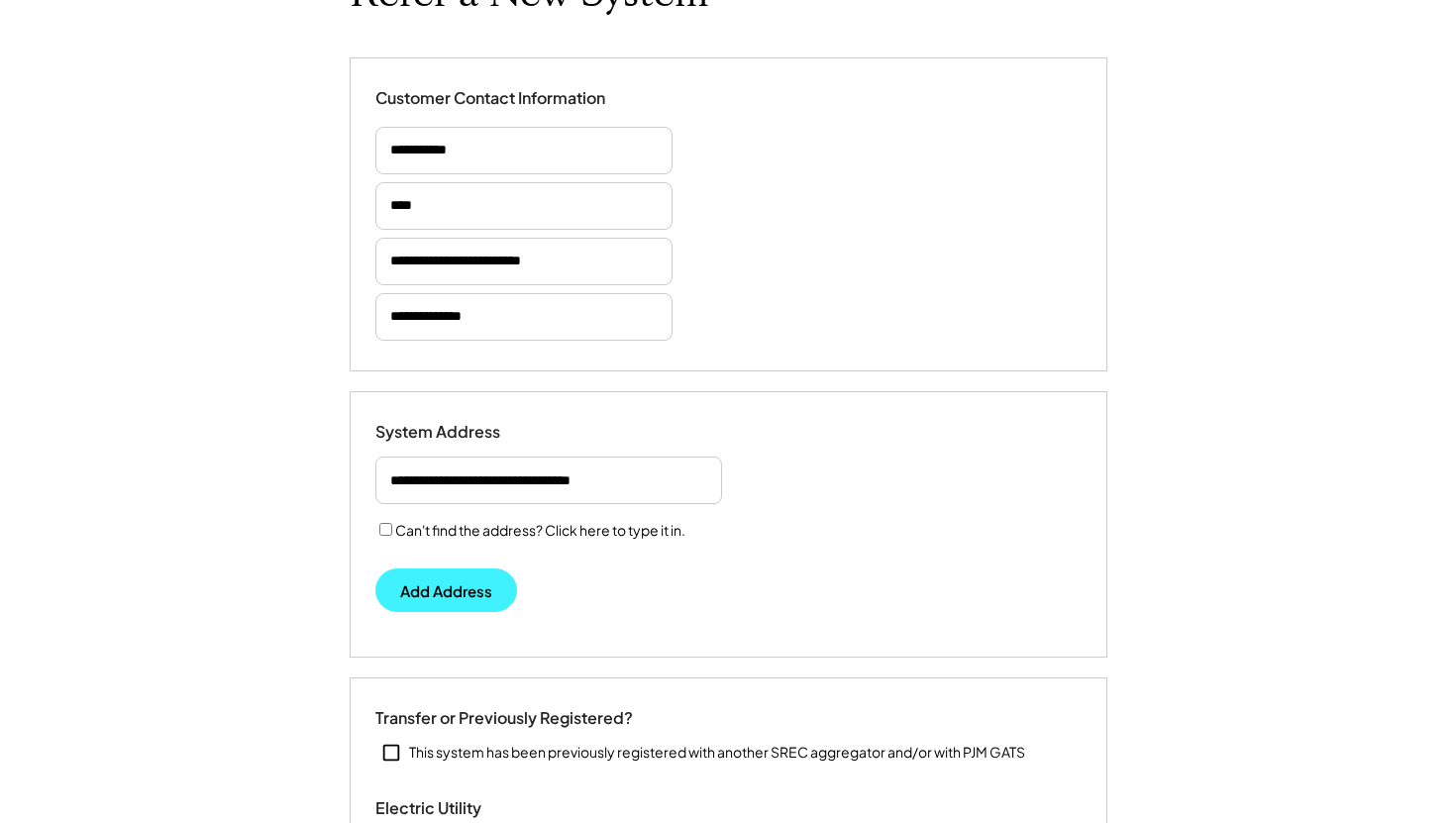 click on "Add Address" at bounding box center (446, 590) 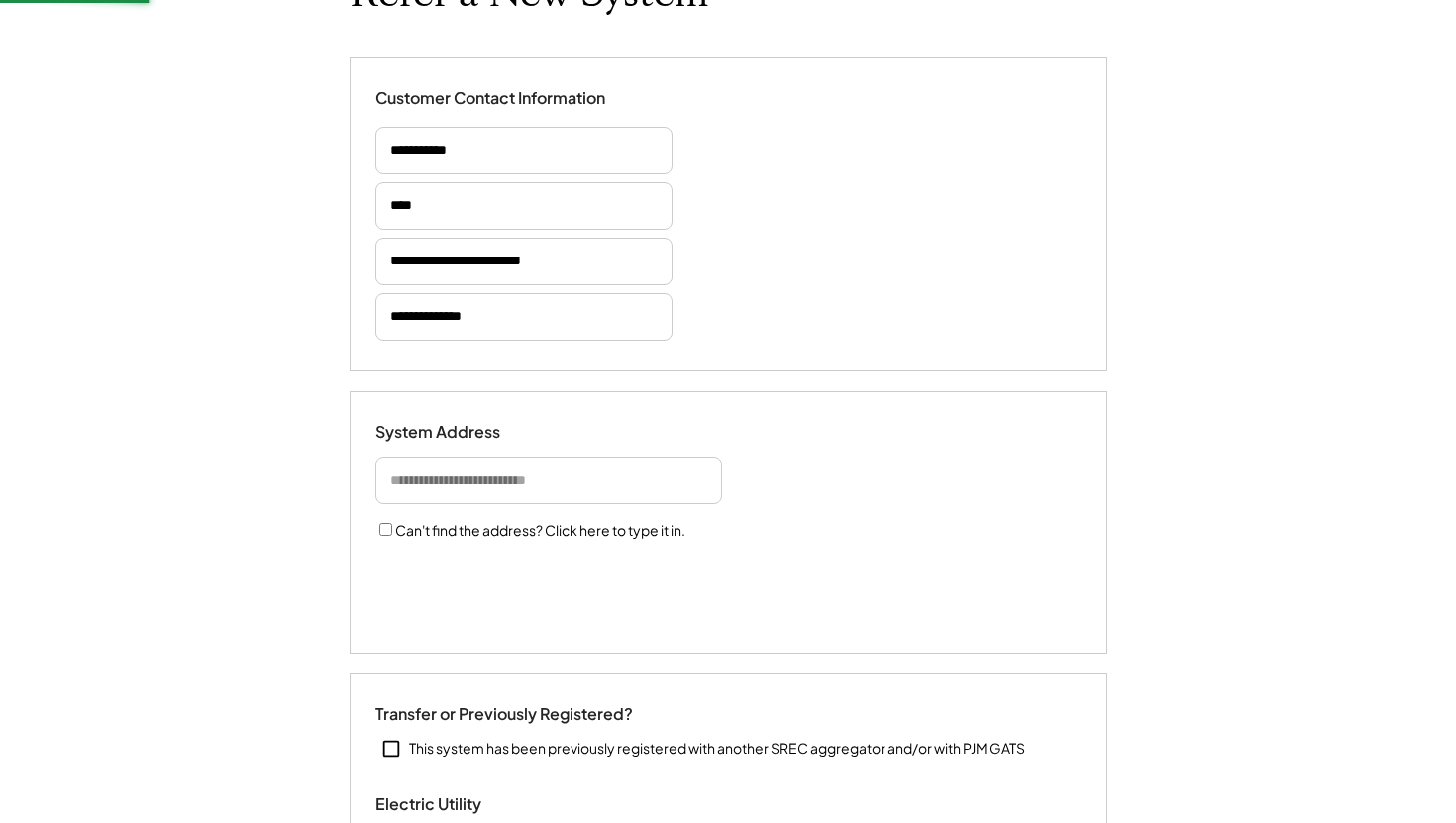 type 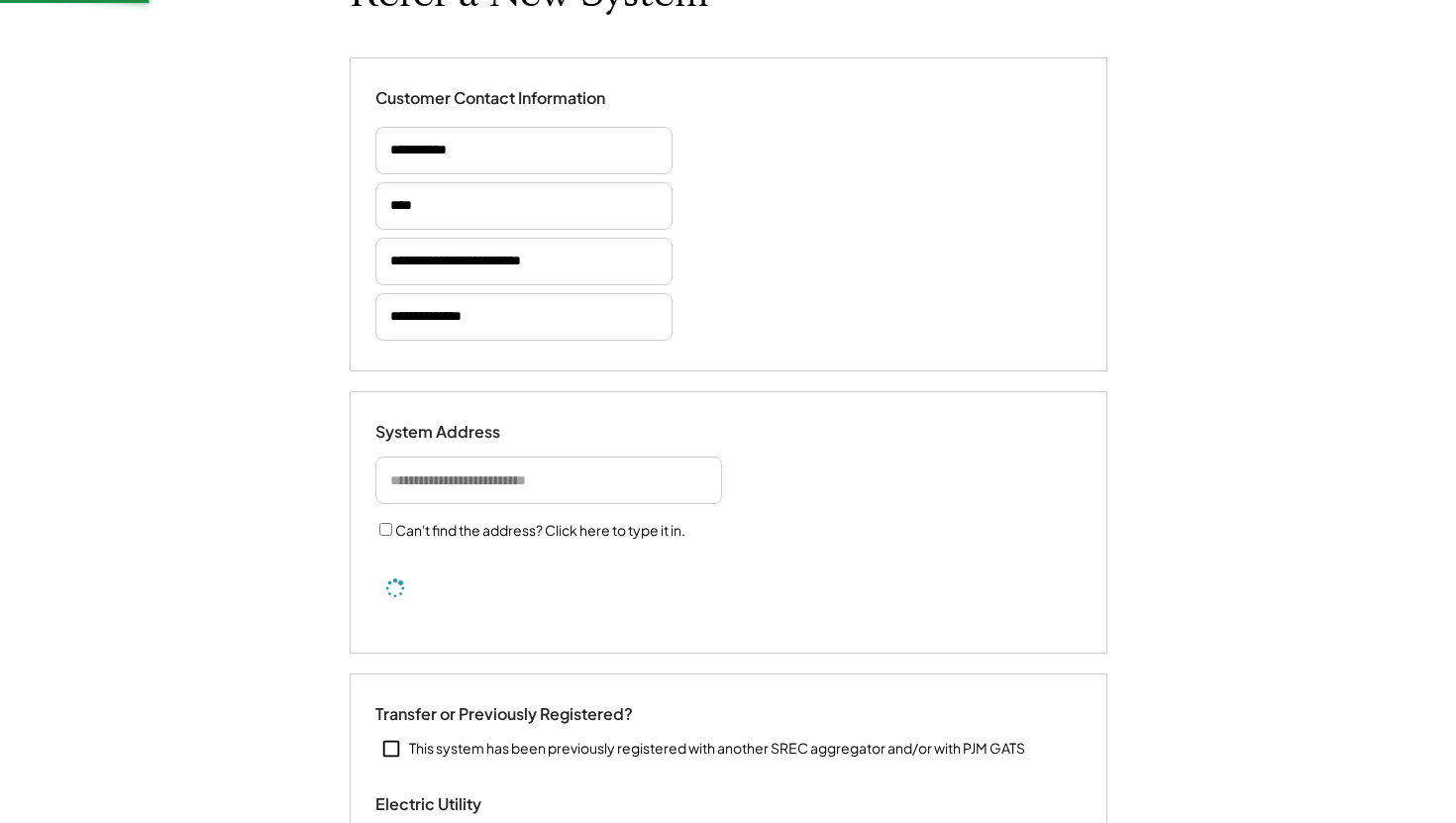 type 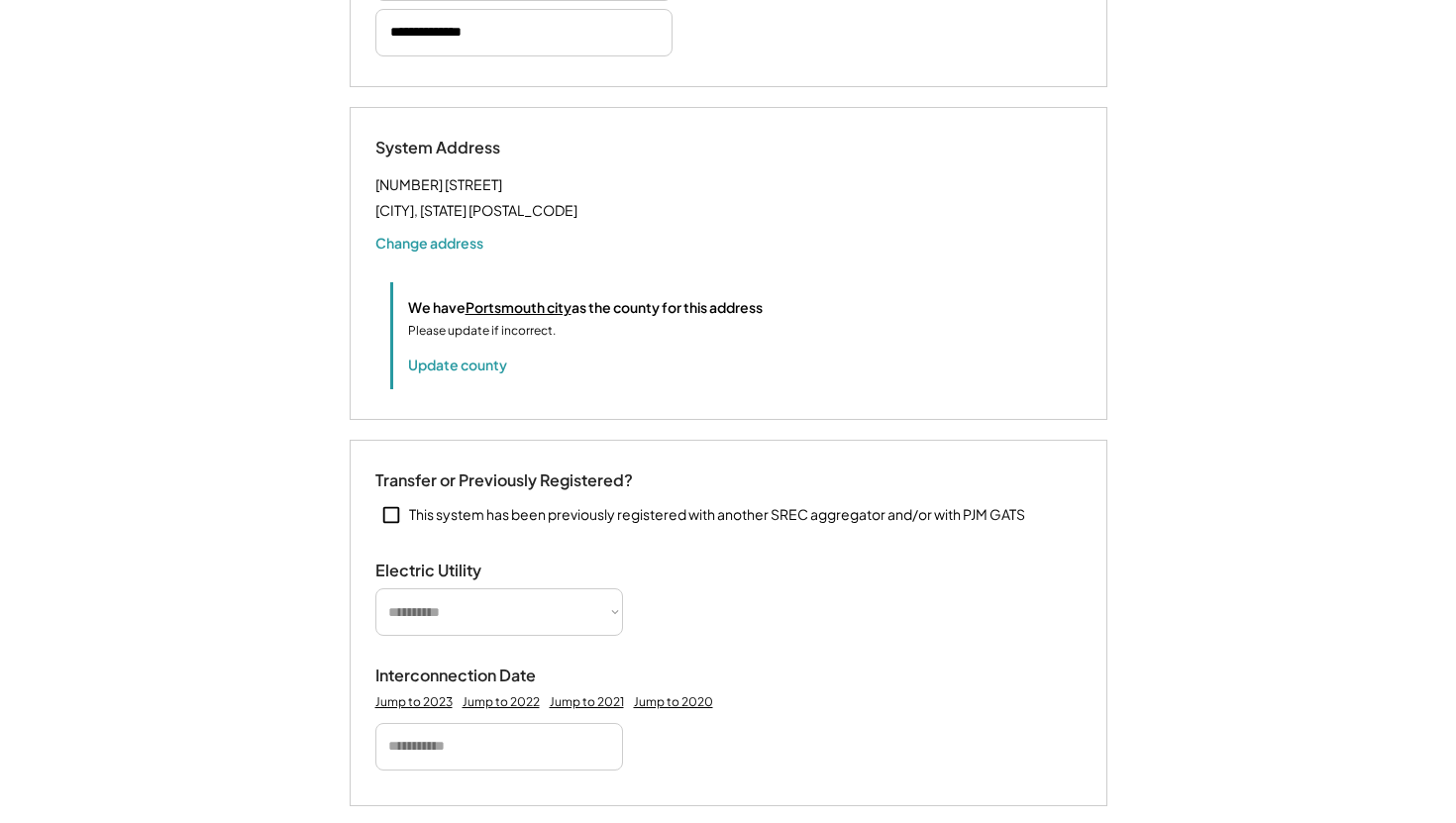 scroll, scrollTop: 494, scrollLeft: 0, axis: vertical 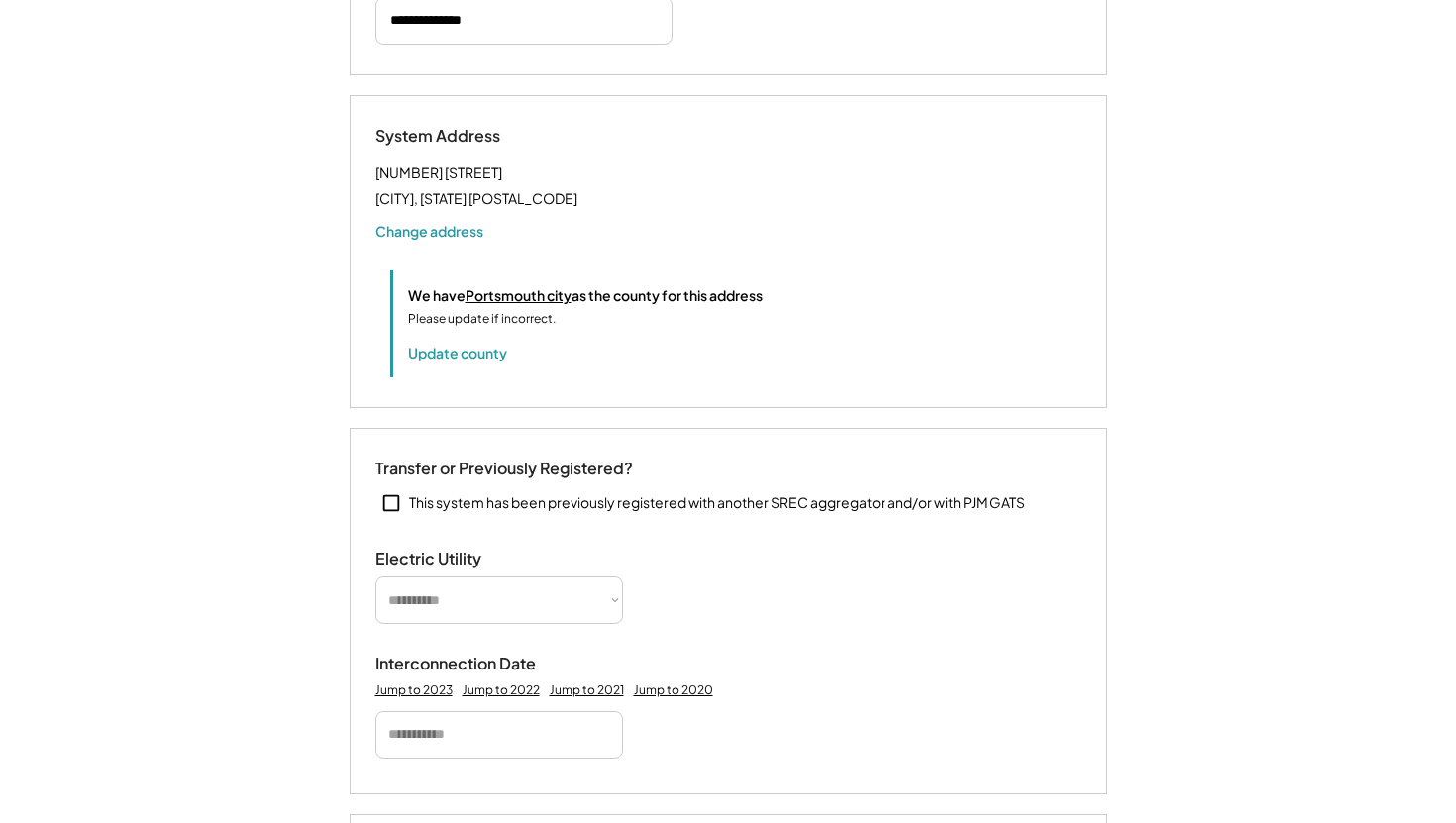 type 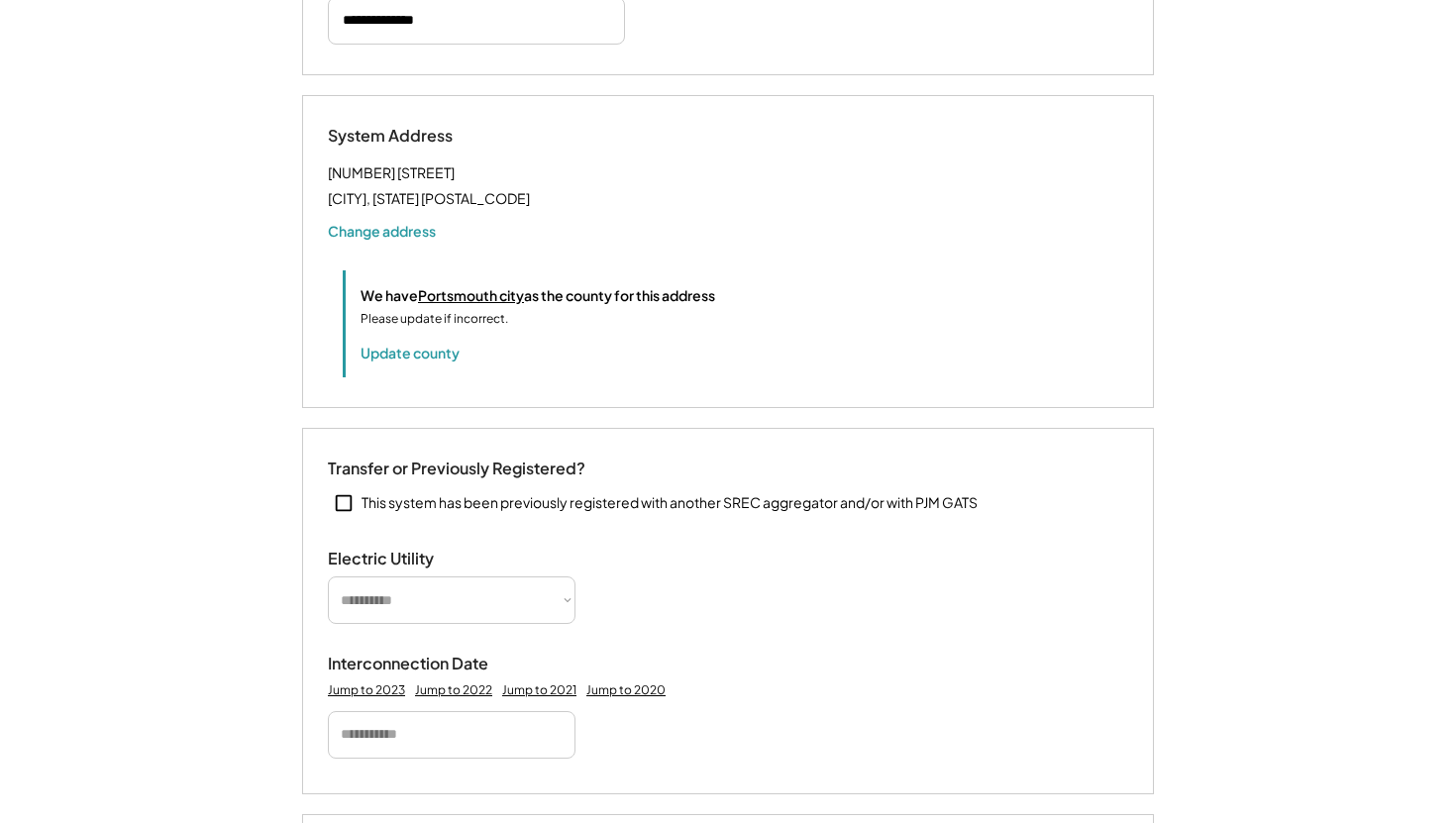 click on "**********" at bounding box center [452, 600] 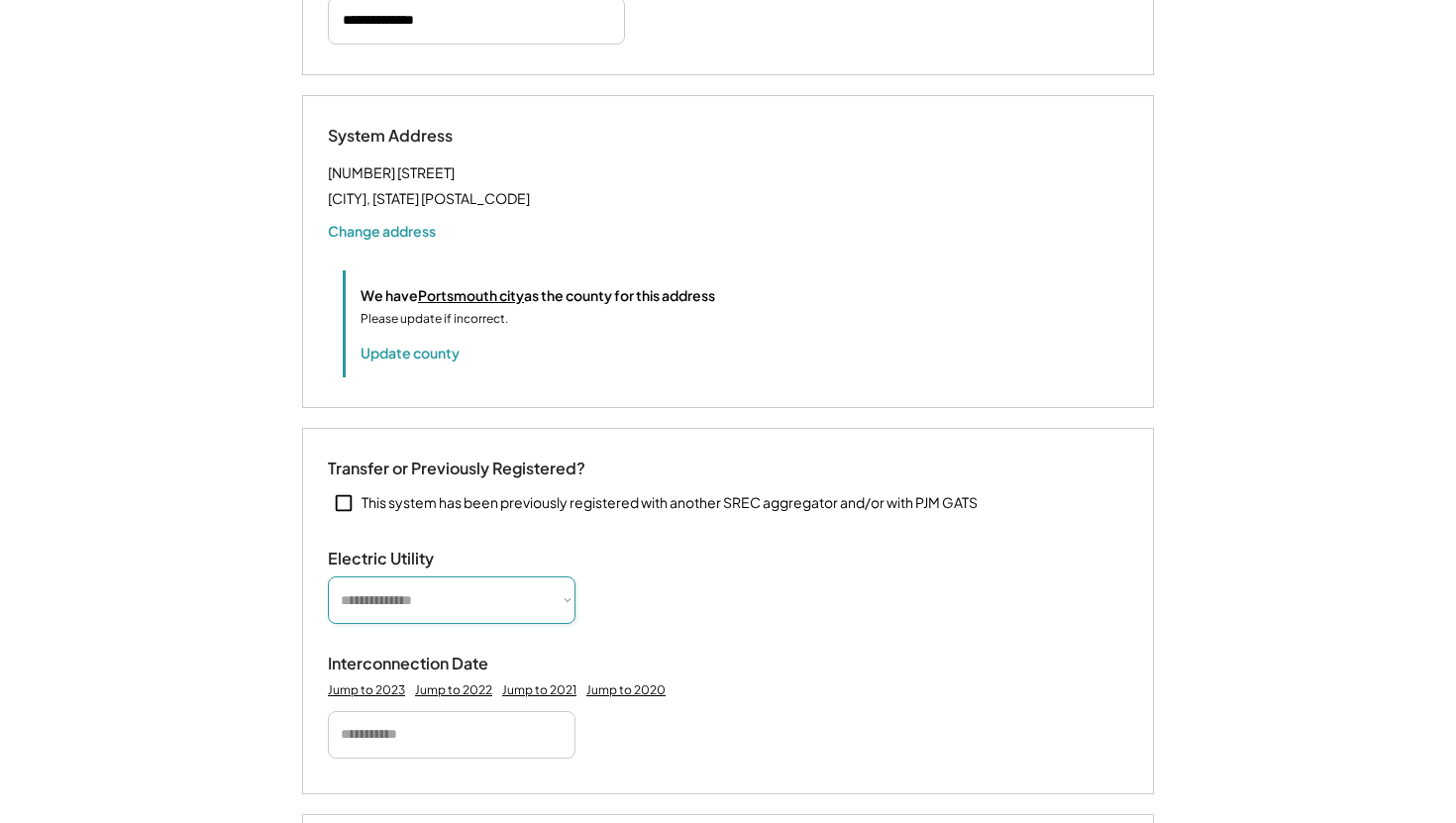 select on "**********" 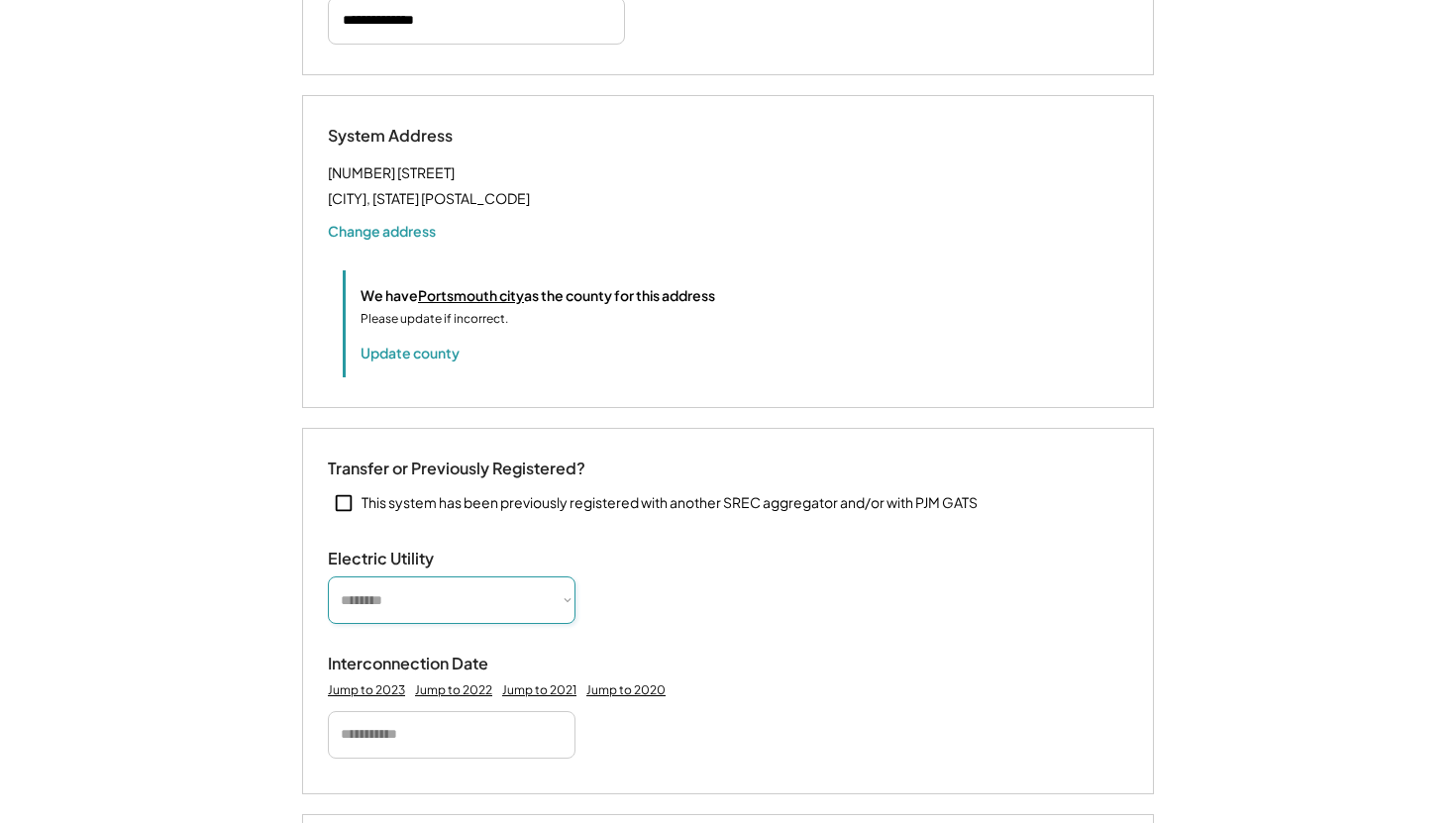 type 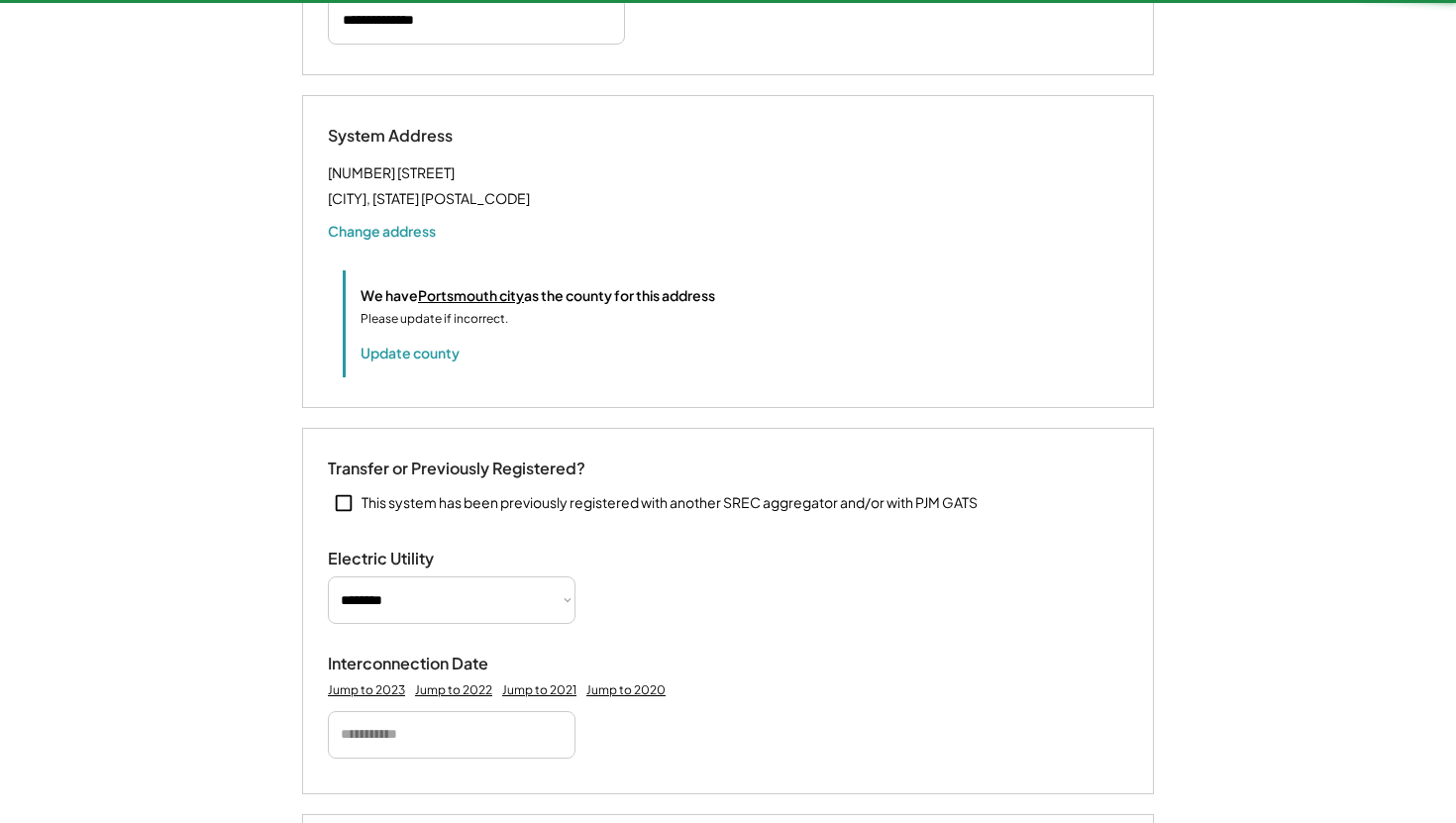 click at bounding box center [452, 735] 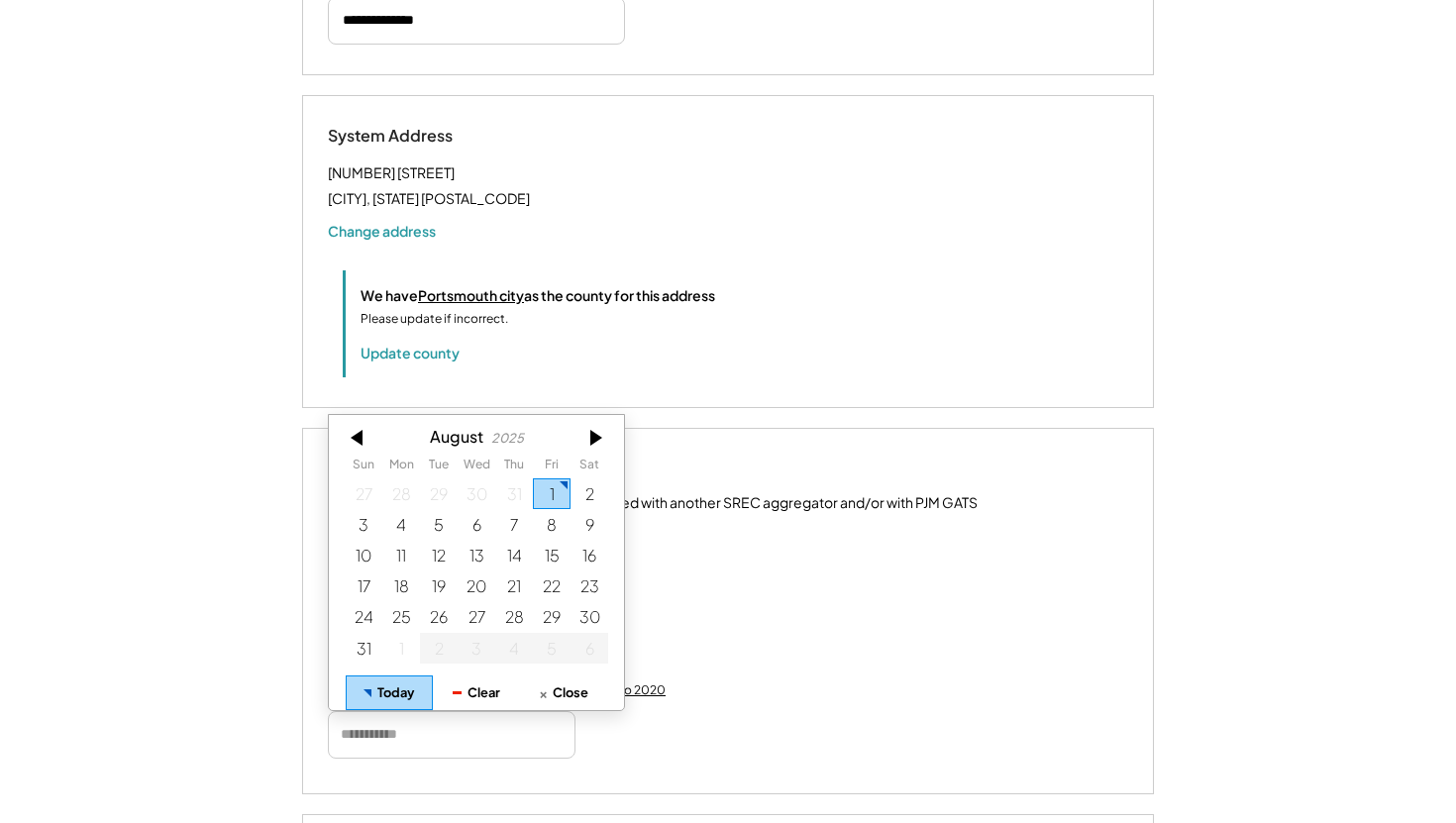 click on "Today" at bounding box center [389, 691] 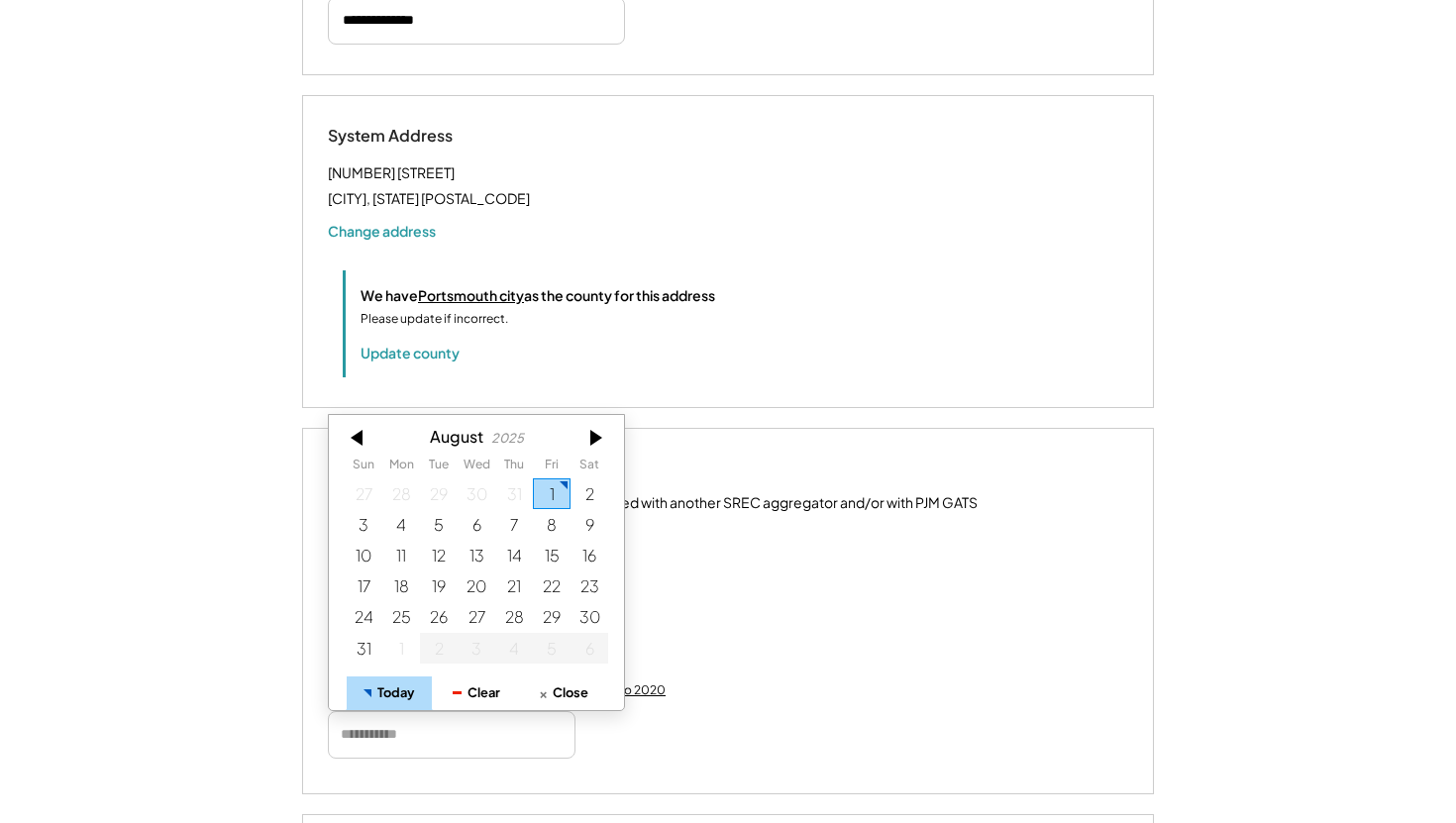 type on "*********" 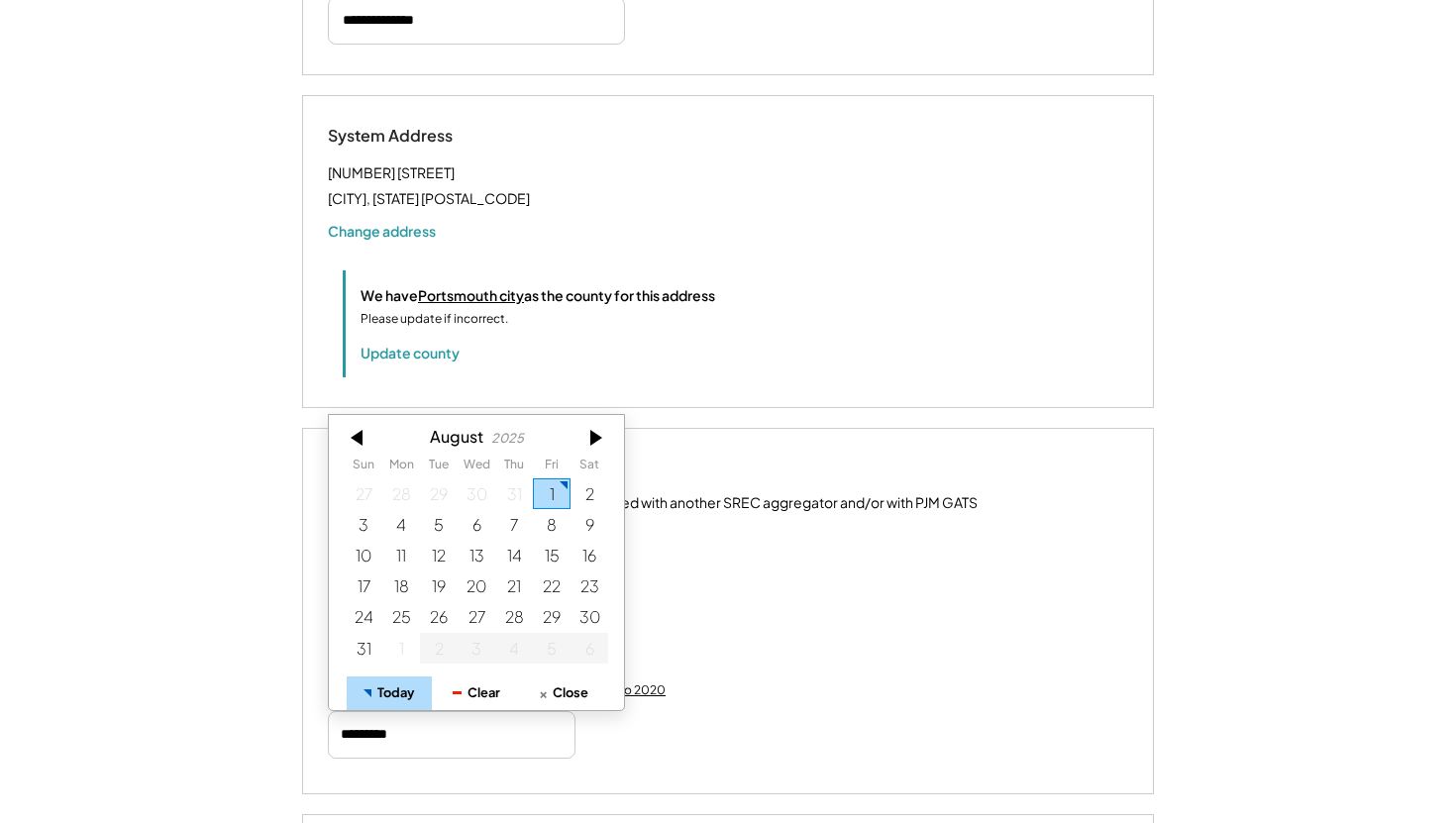 type 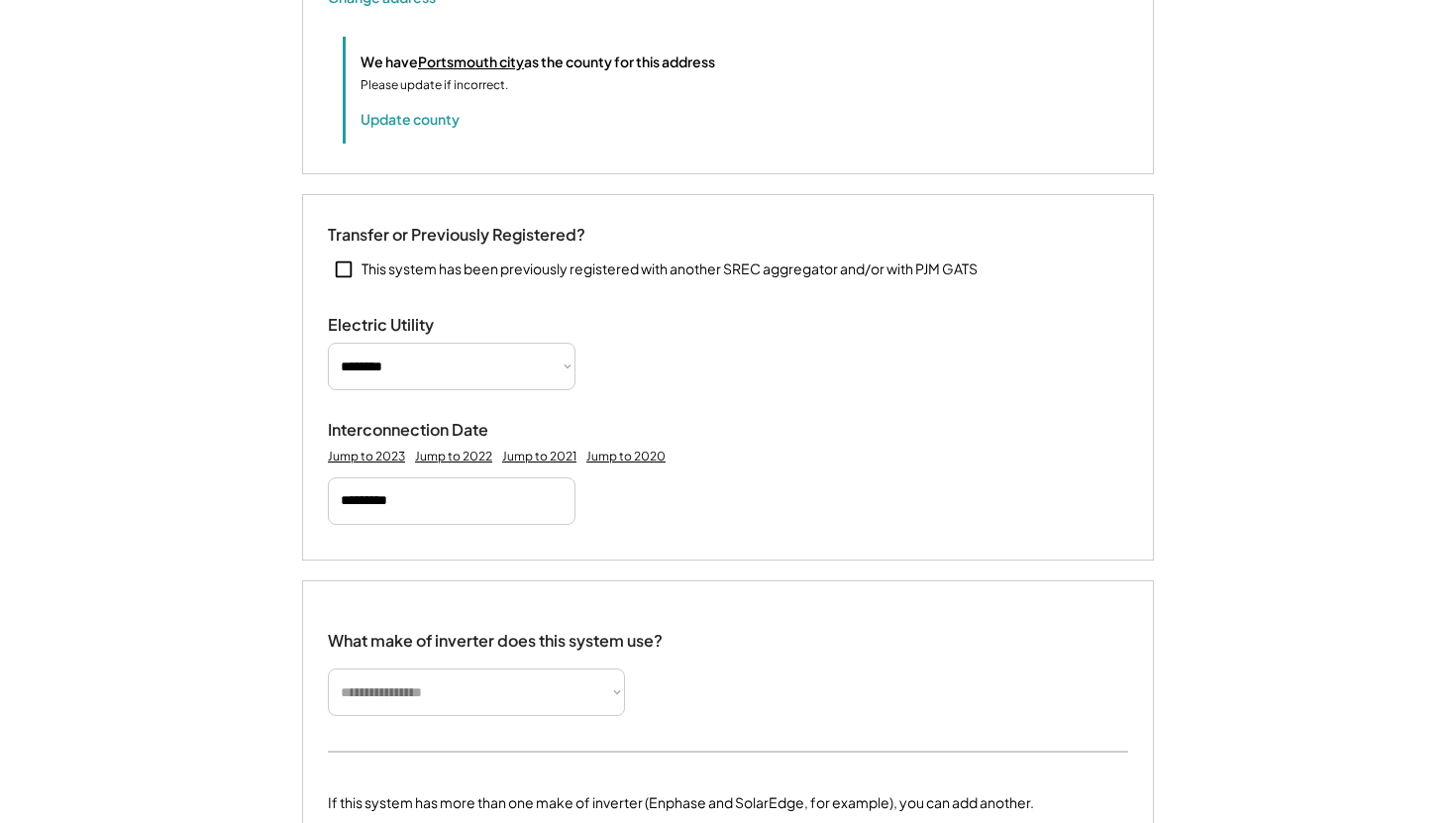 type 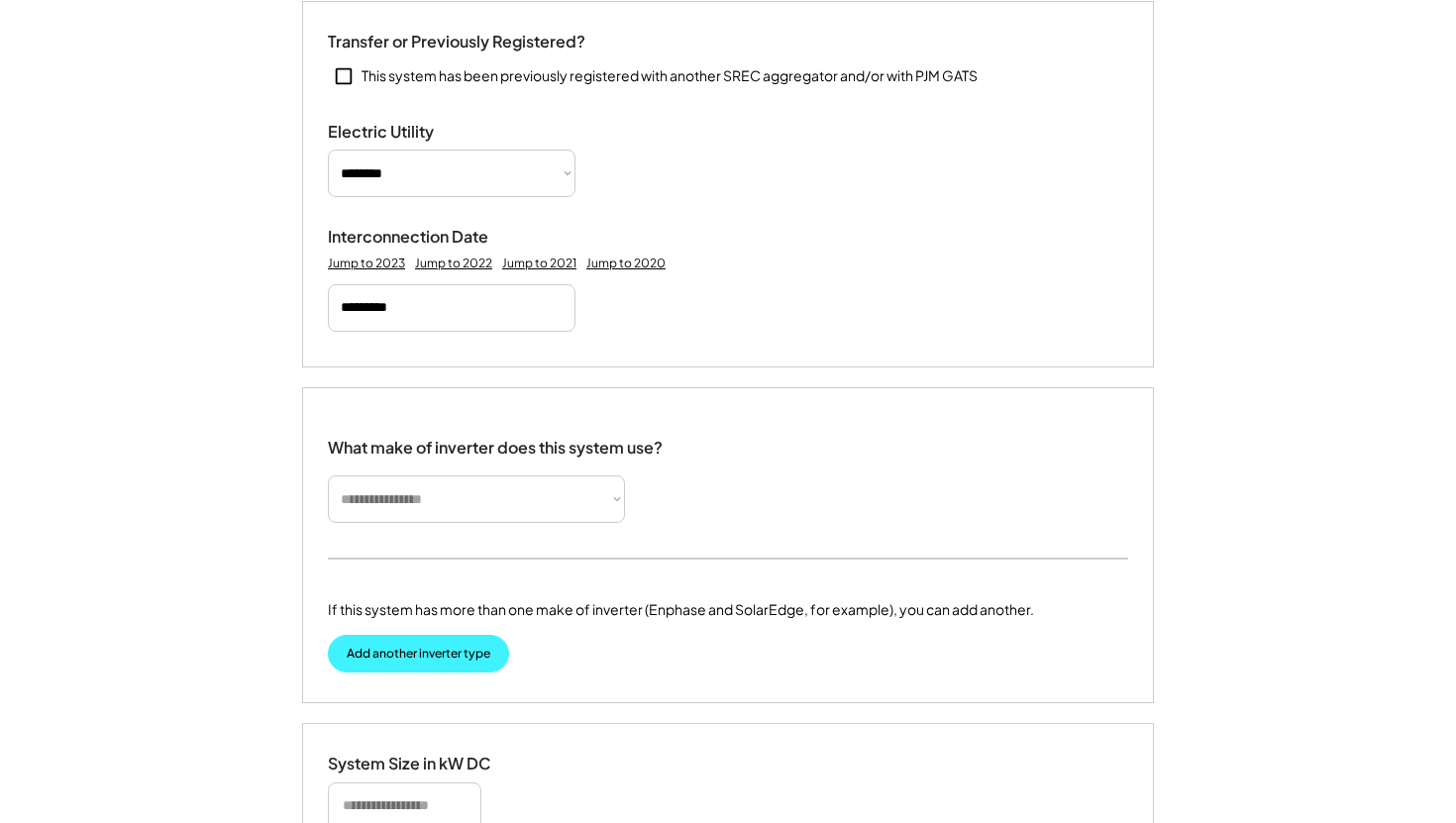 scroll, scrollTop: 925, scrollLeft: 0, axis: vertical 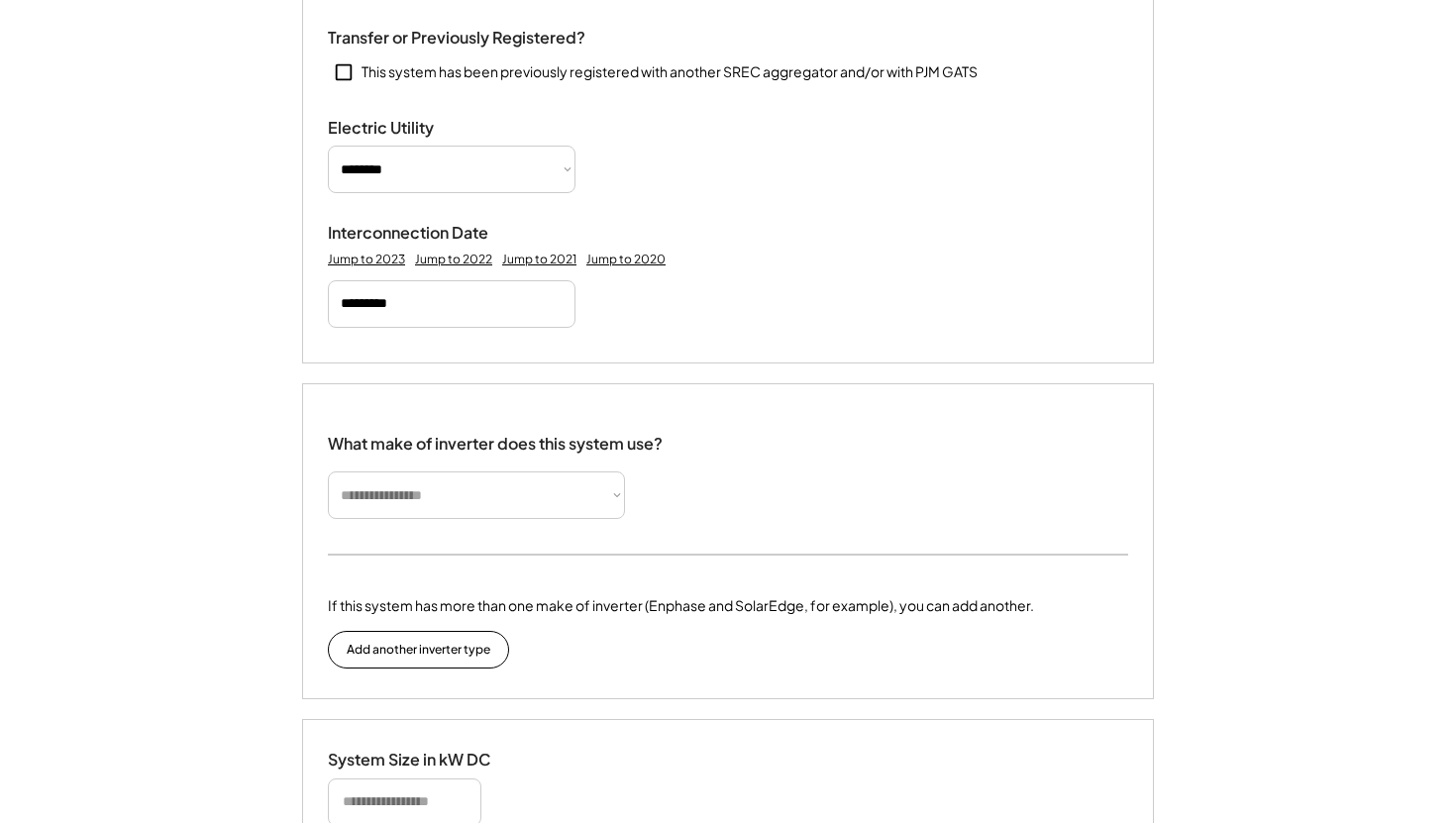 click on "**********" at bounding box center [476, 495] 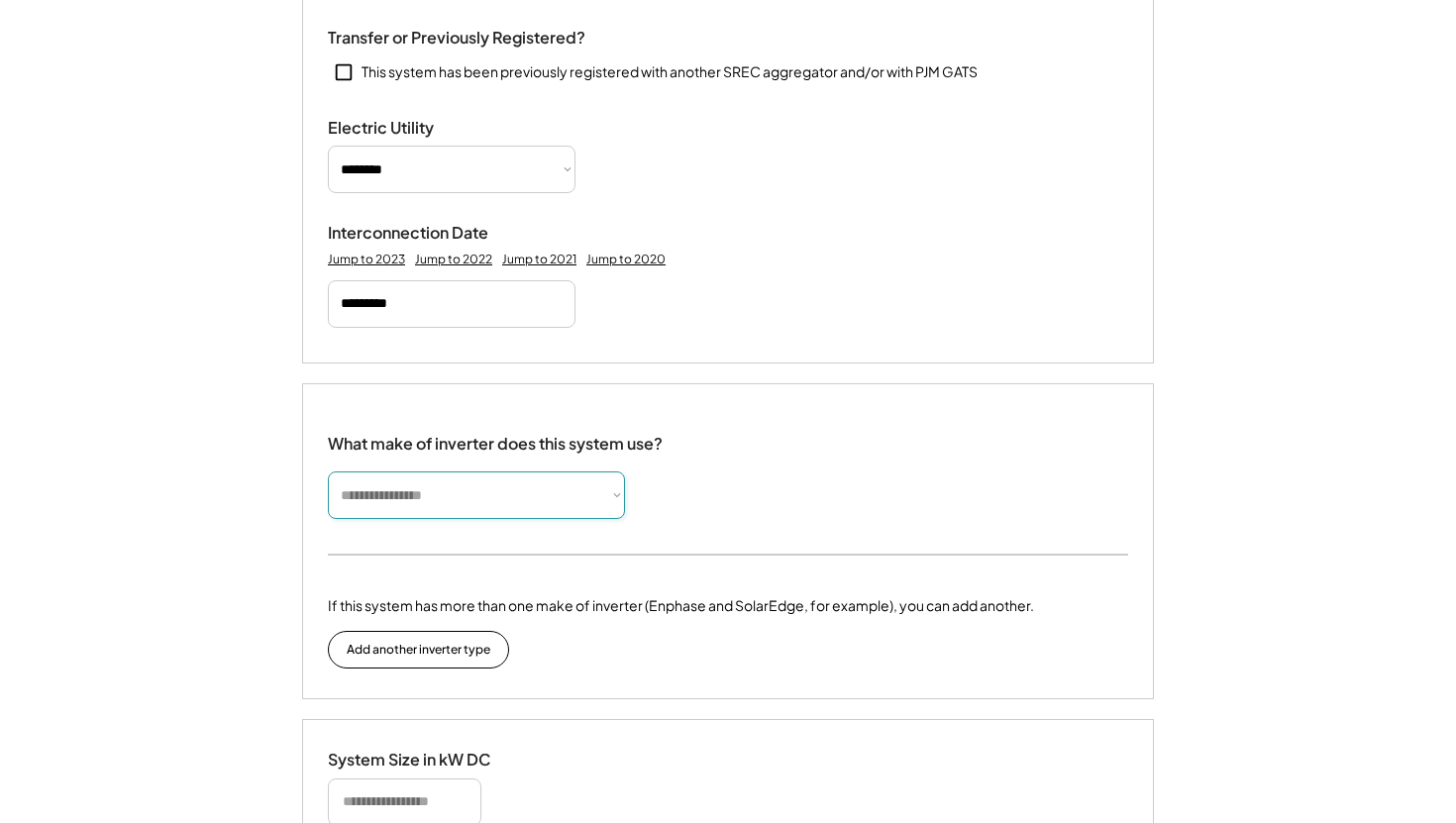 select on "*********" 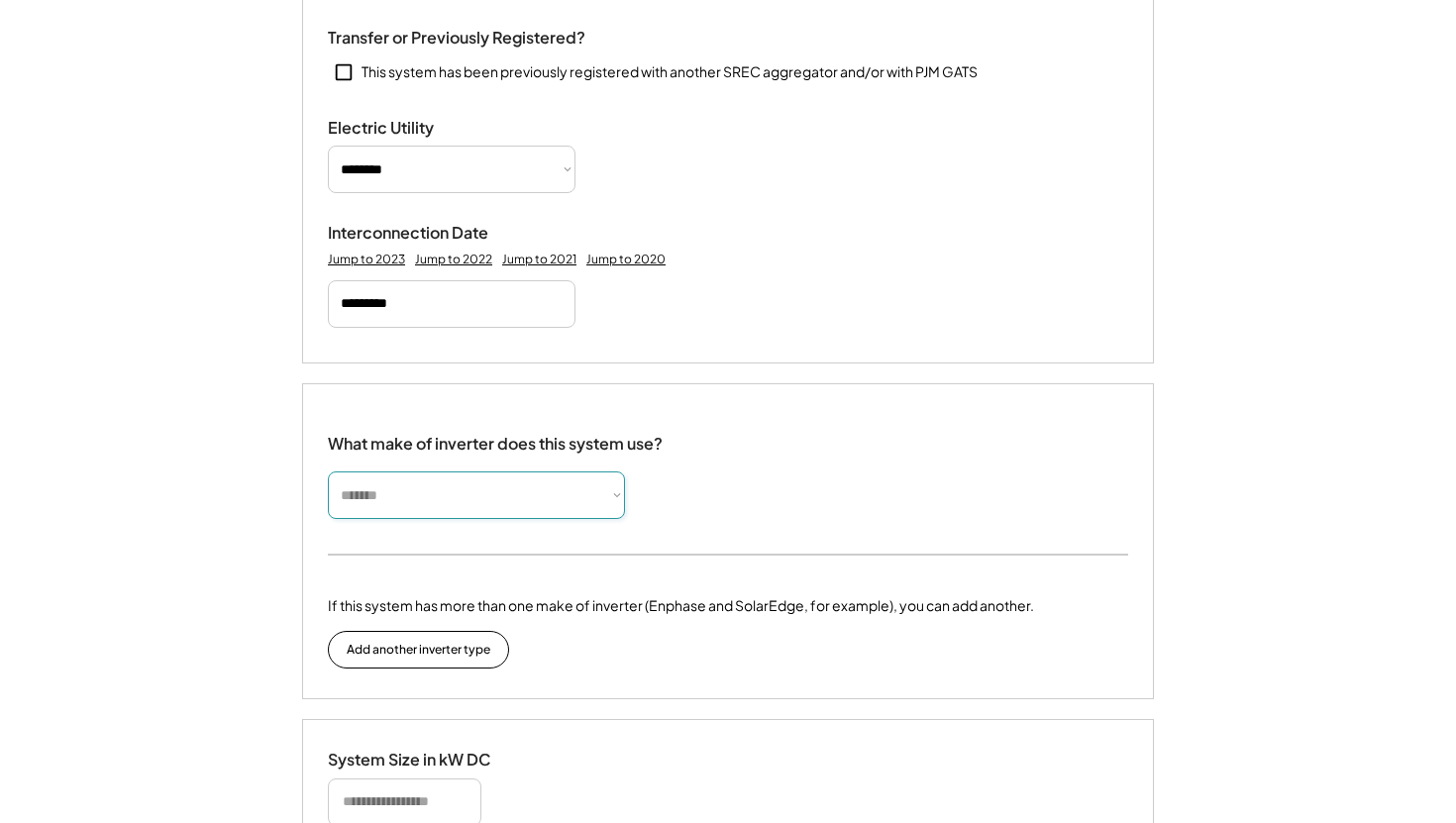 type 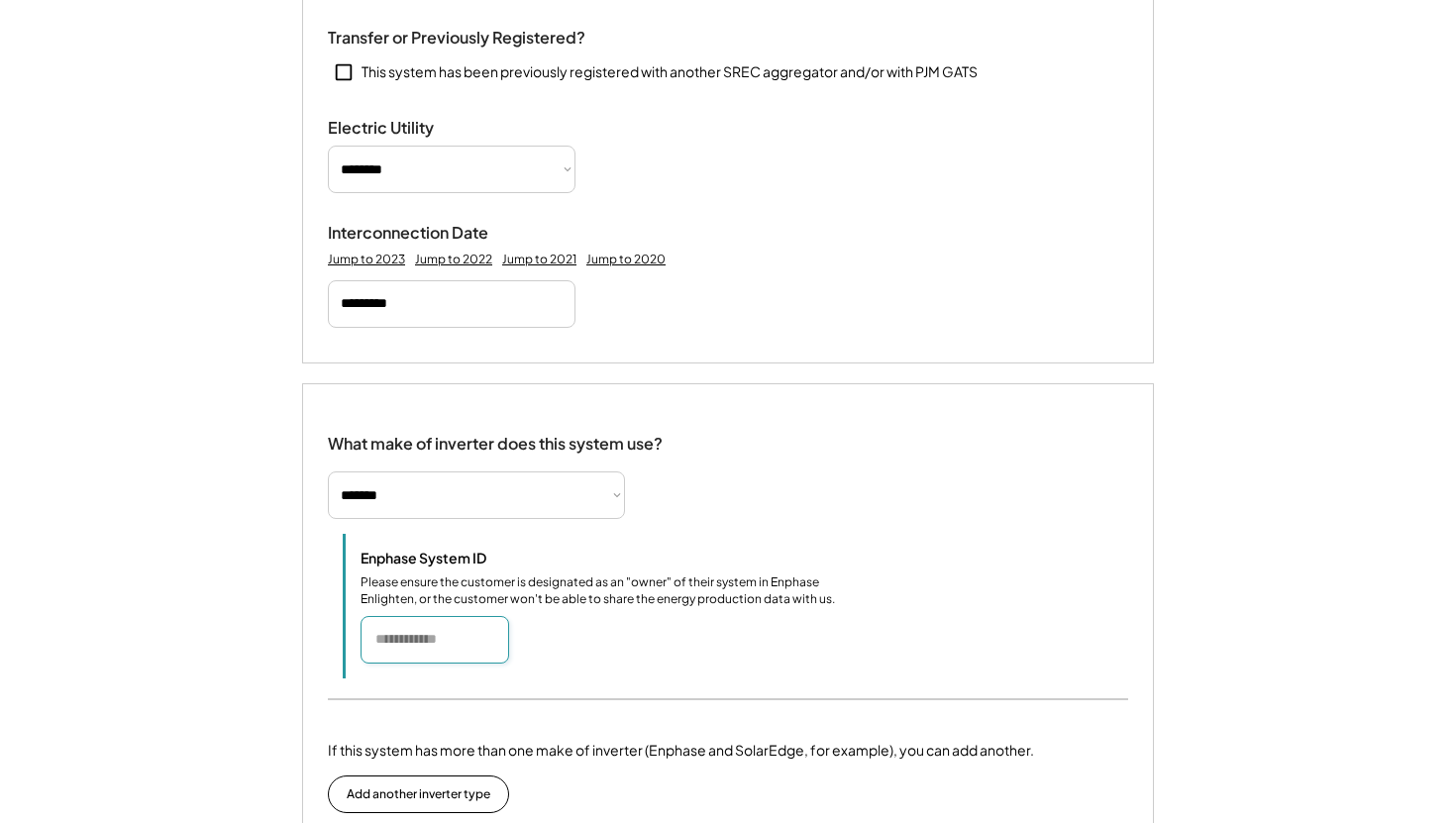 click at bounding box center (435, 640) 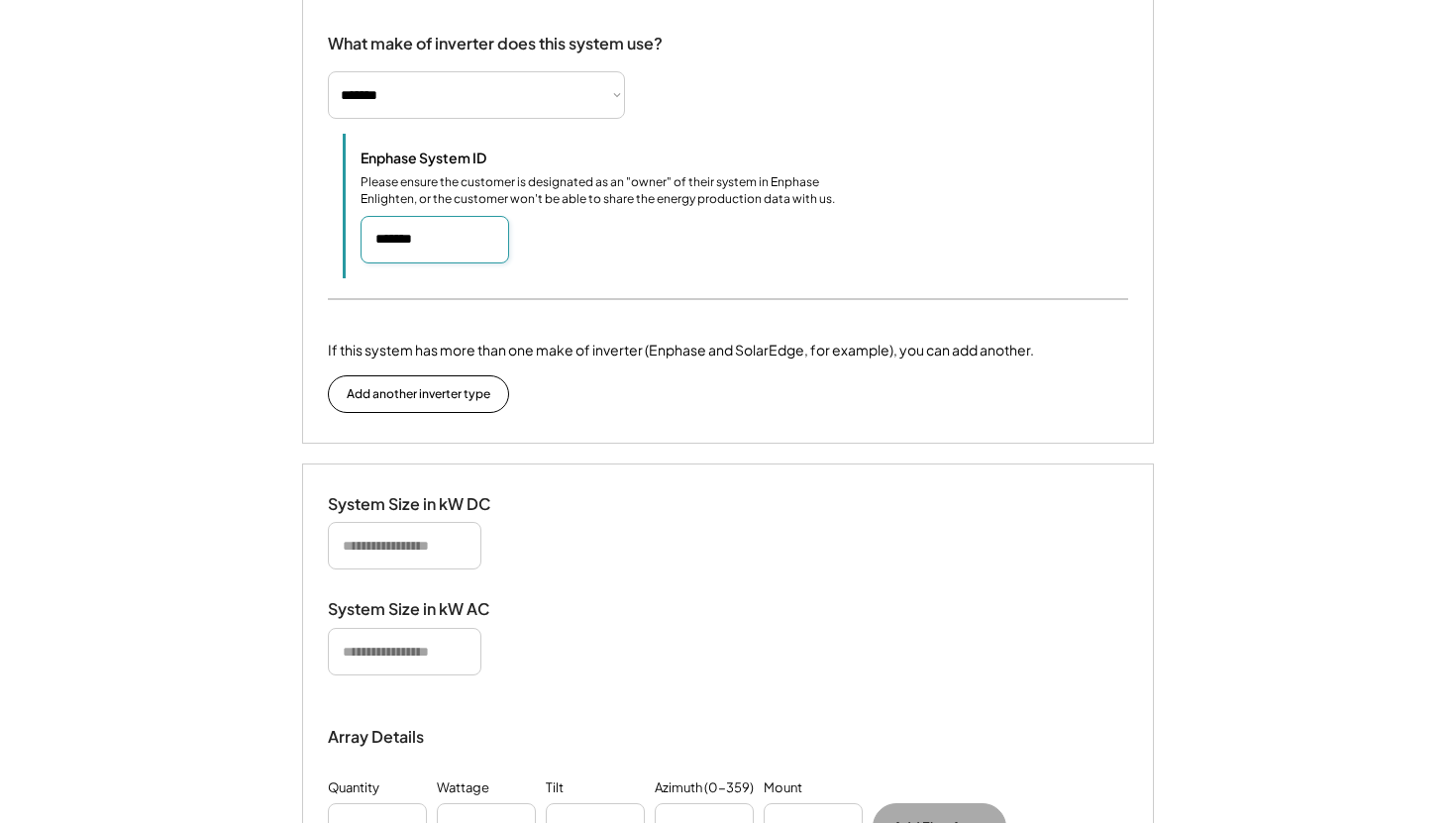 scroll, scrollTop: 1335, scrollLeft: 0, axis: vertical 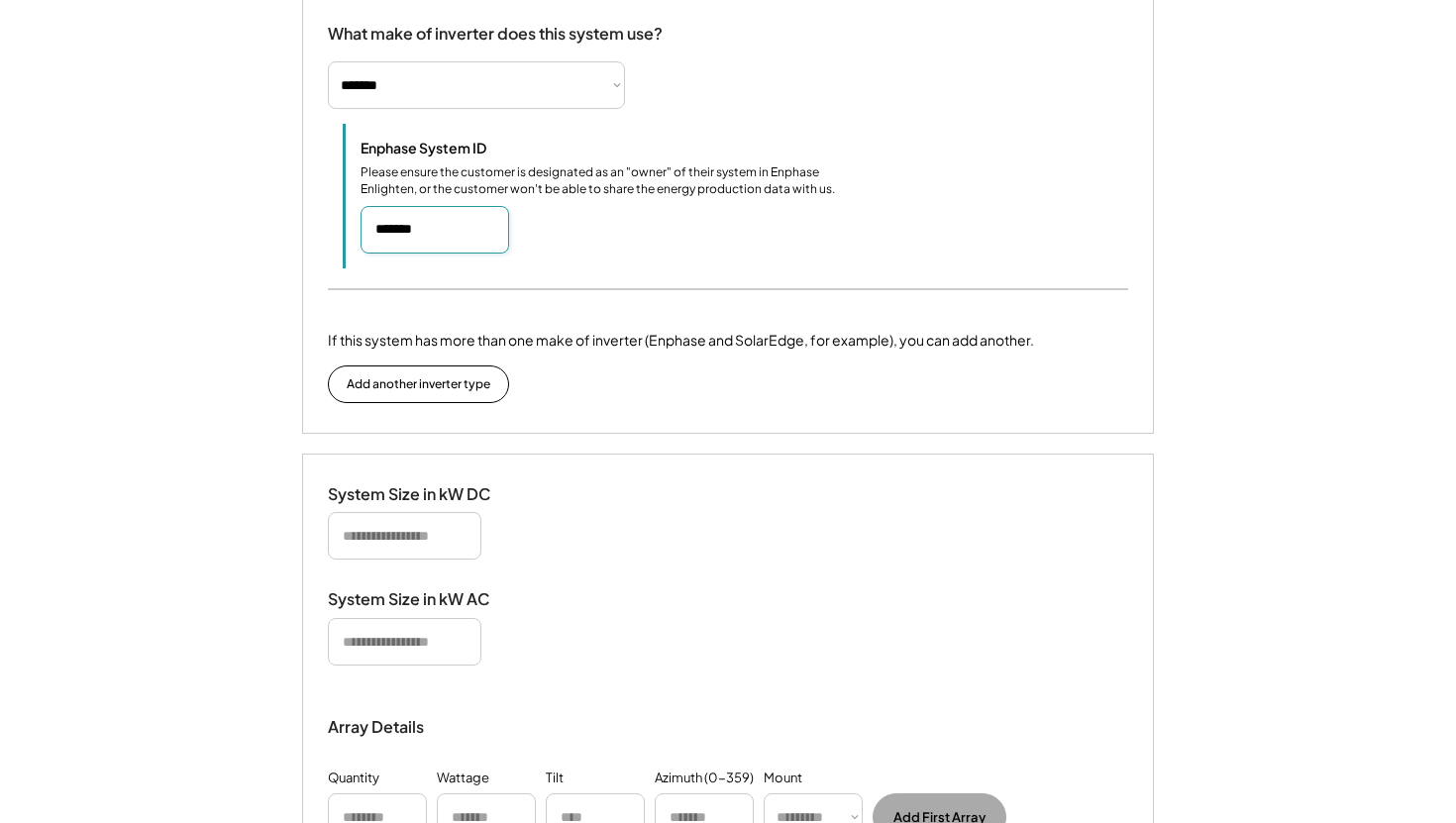 type on "*******" 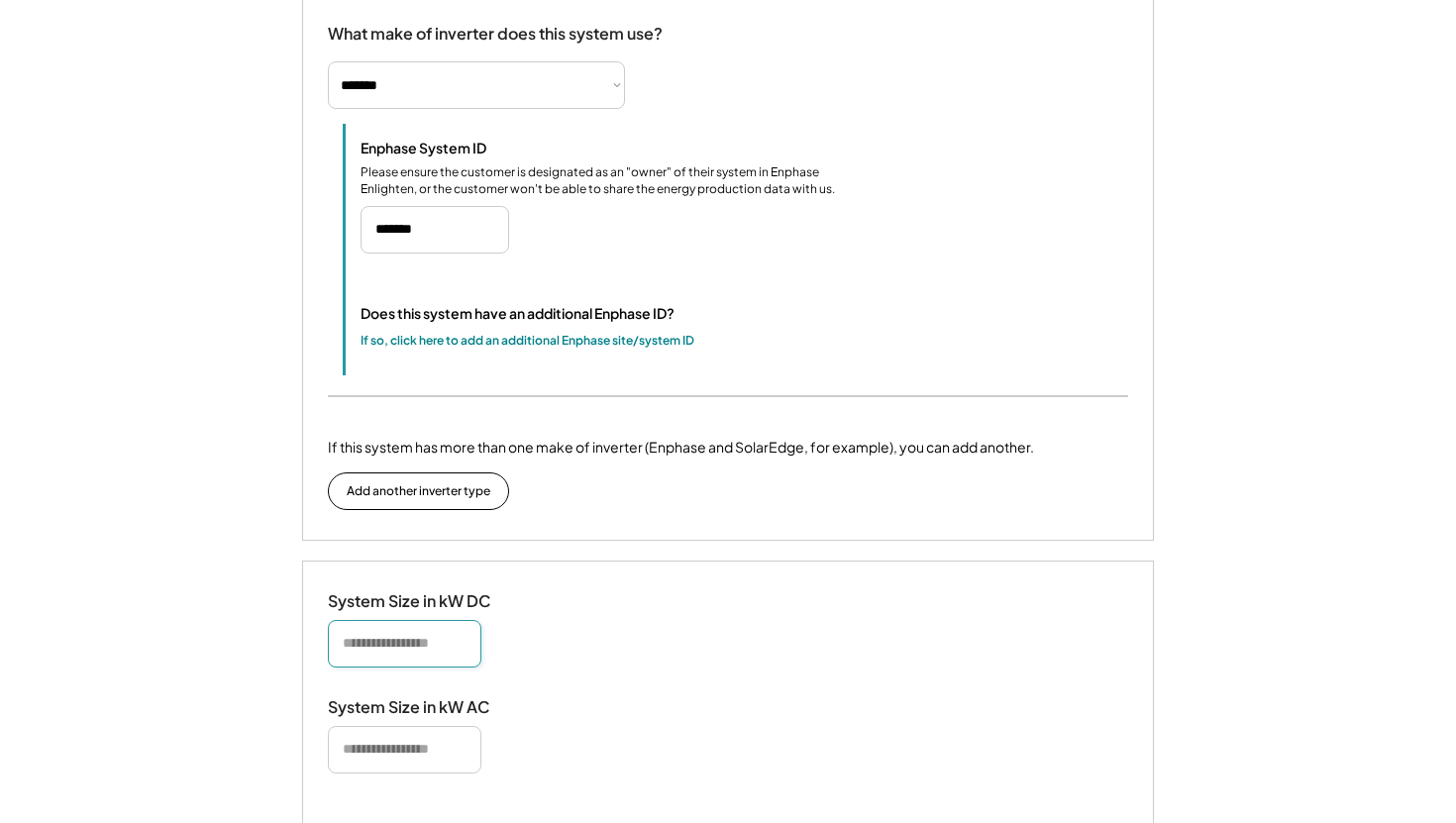 click on "**********" at bounding box center (728, 143) 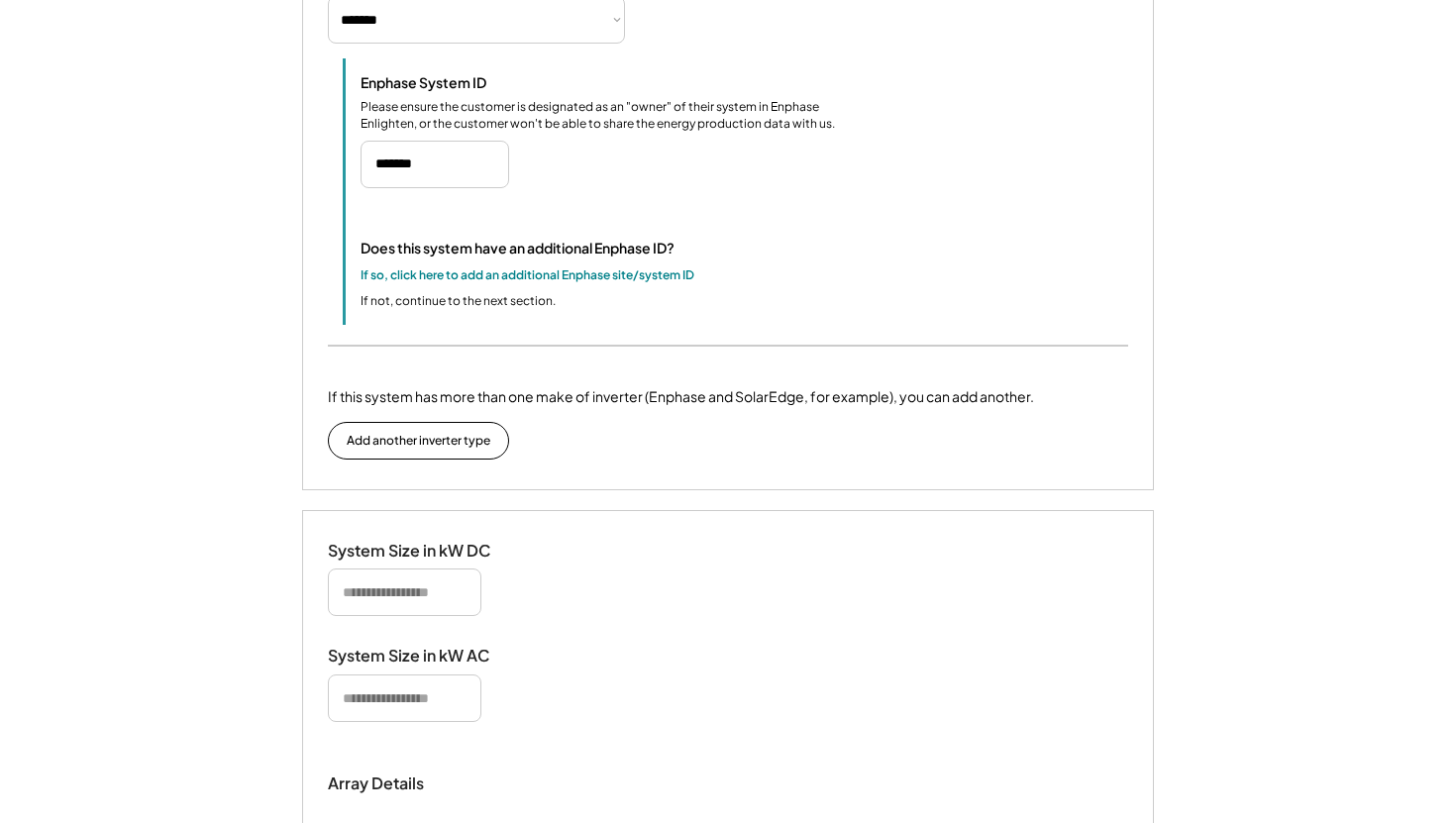 scroll, scrollTop: 1481, scrollLeft: 0, axis: vertical 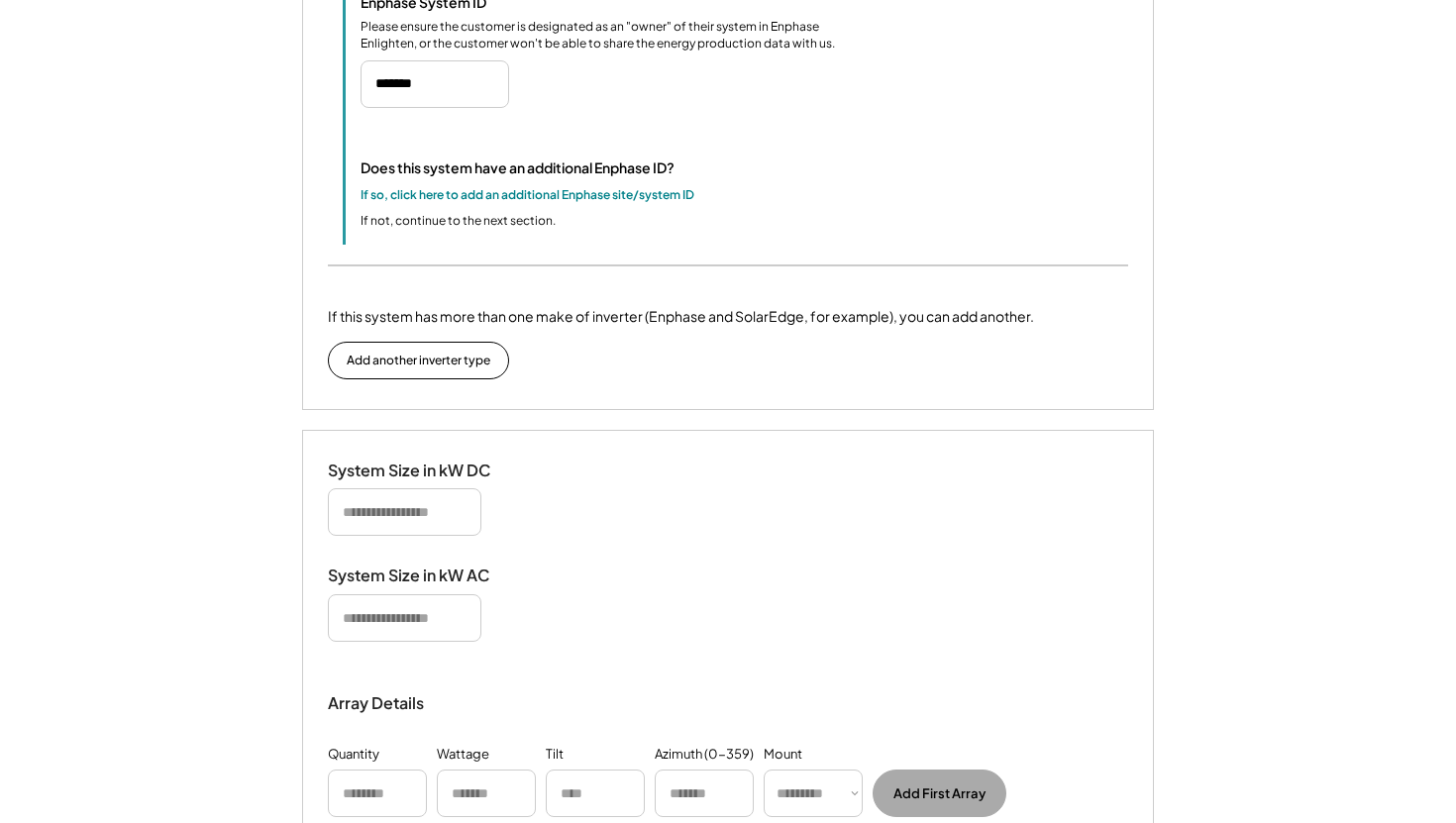 click at bounding box center [404, 512] 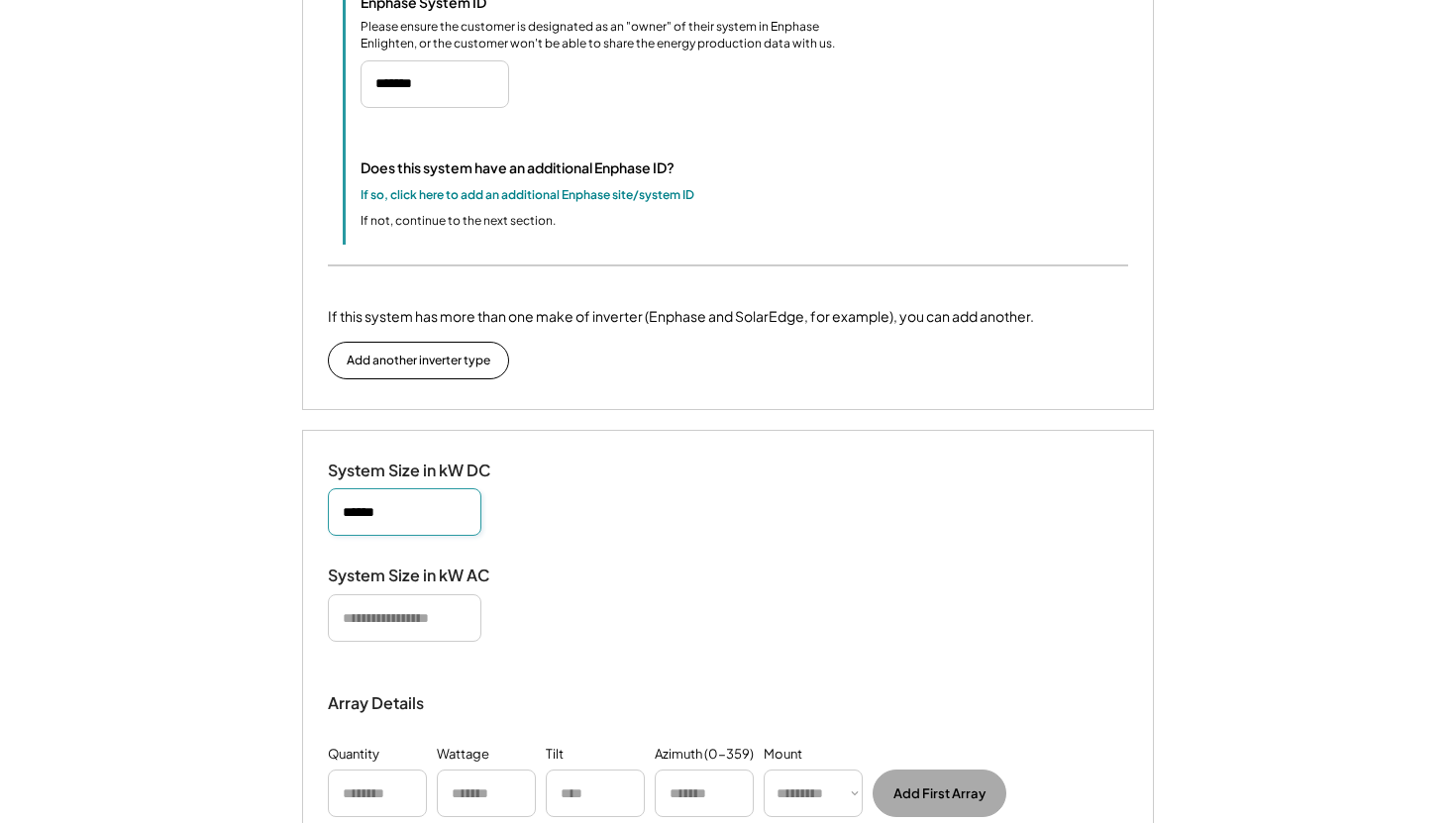 type on "******" 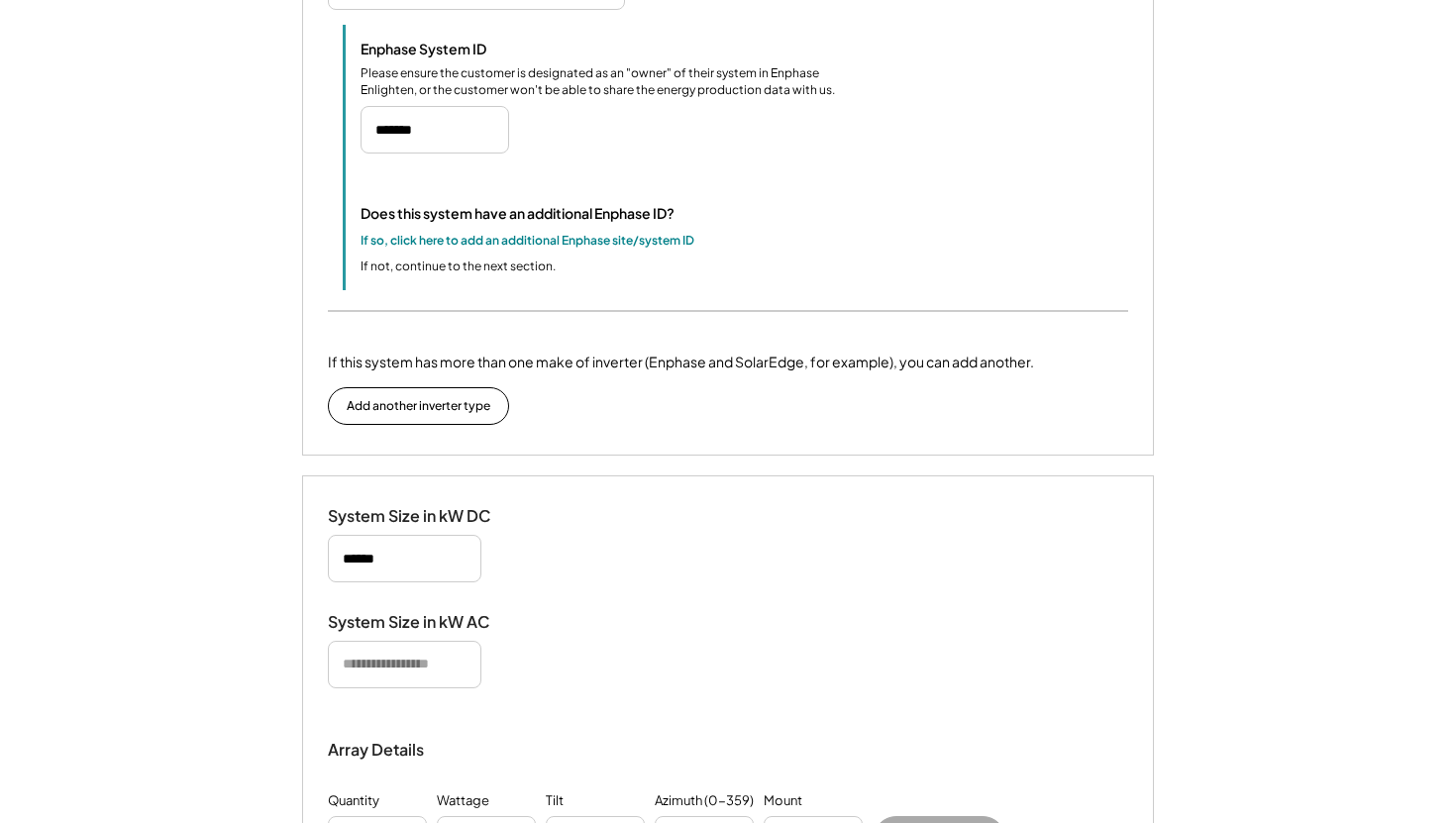 click at bounding box center (404, 665) 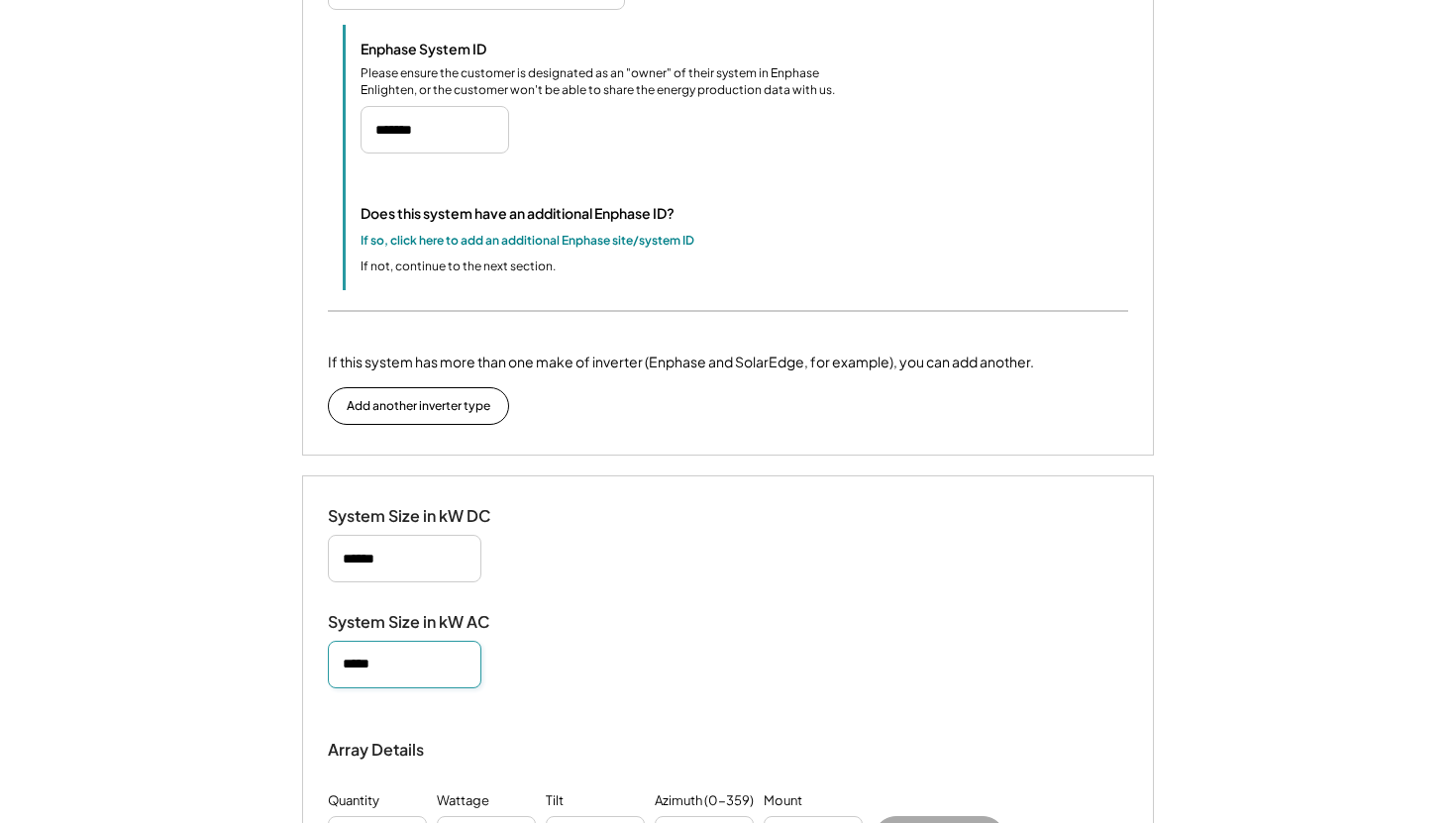 type on "*****" 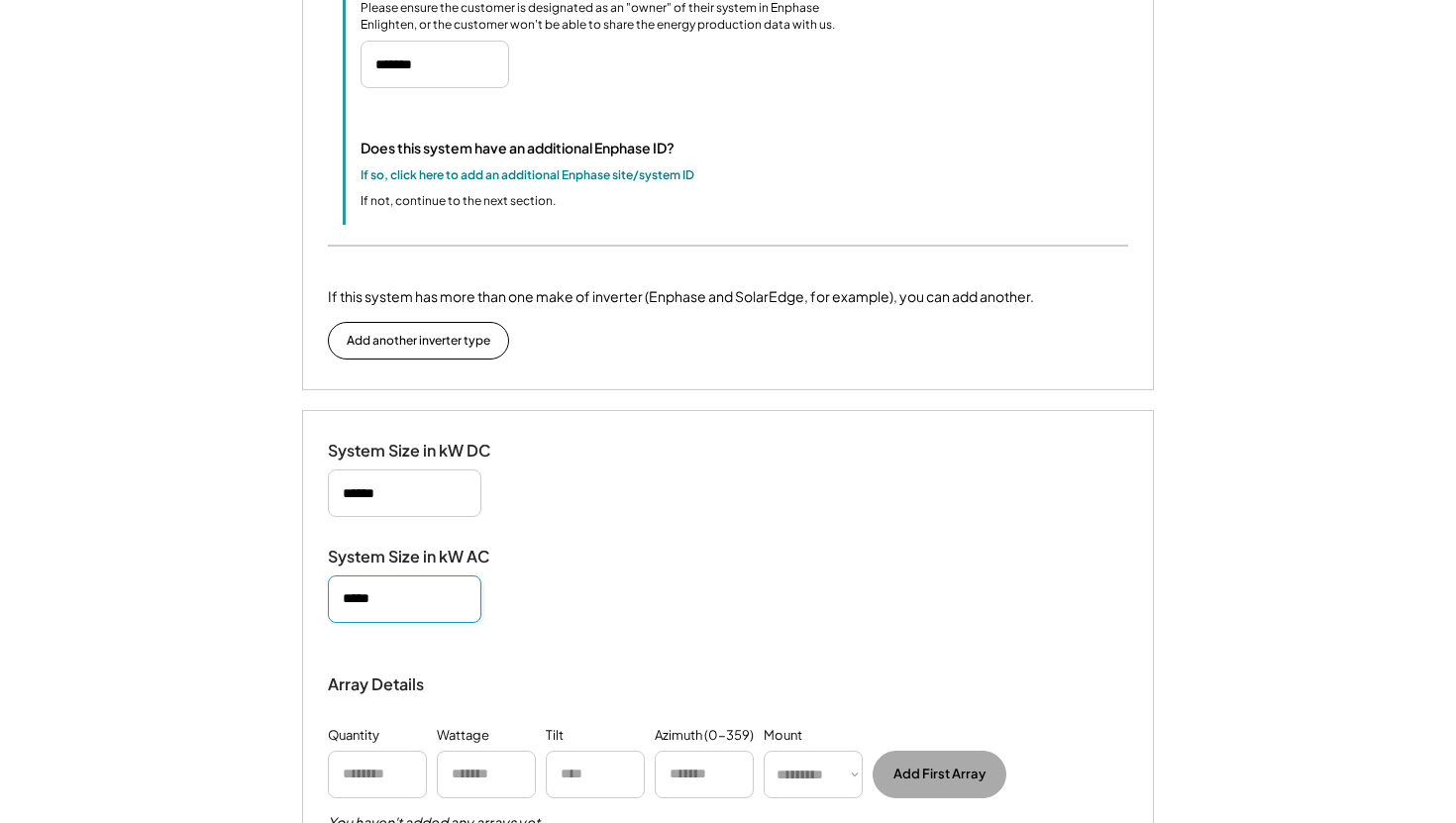scroll, scrollTop: 1613, scrollLeft: 0, axis: vertical 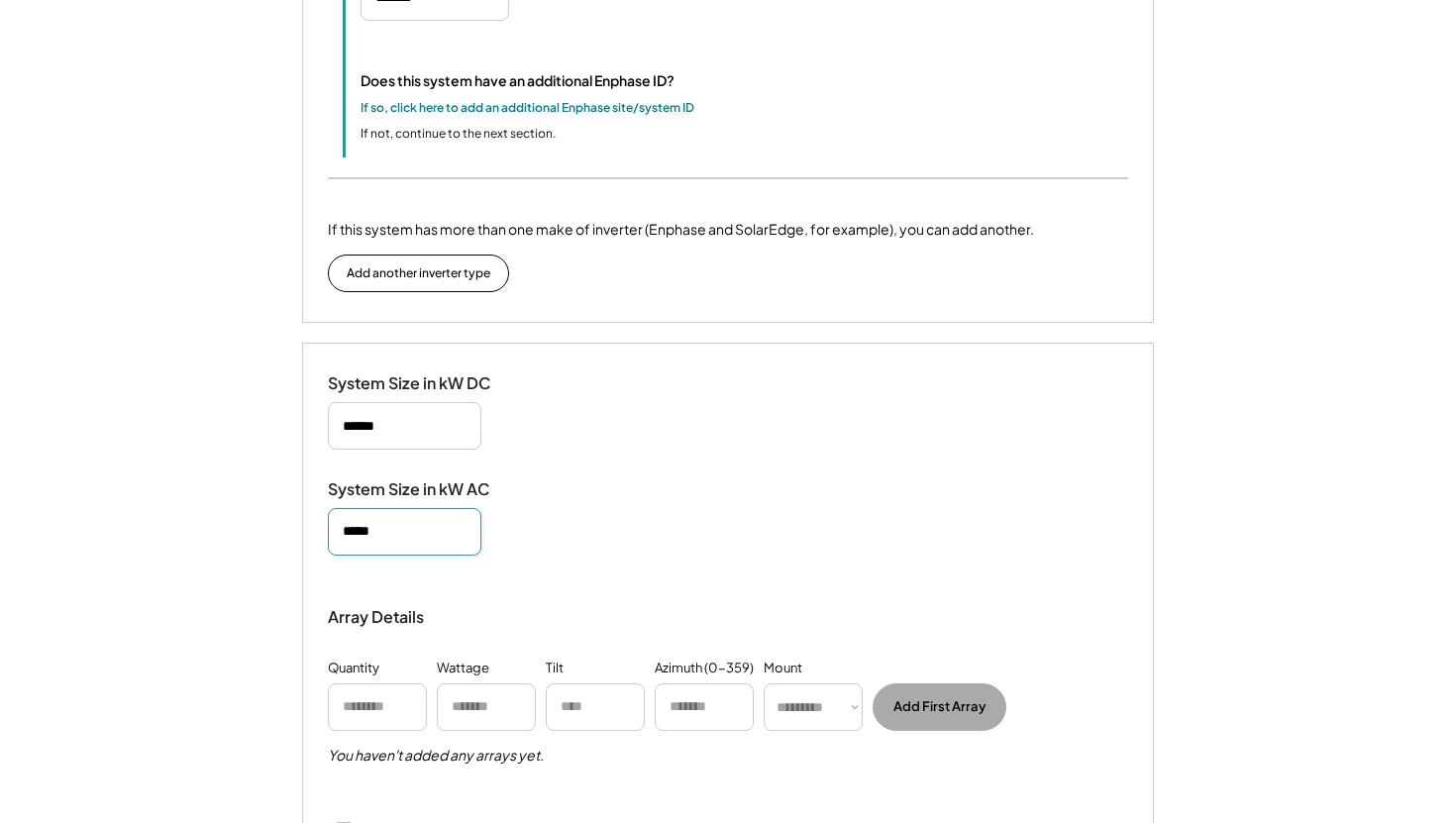 click at bounding box center (377, 707) 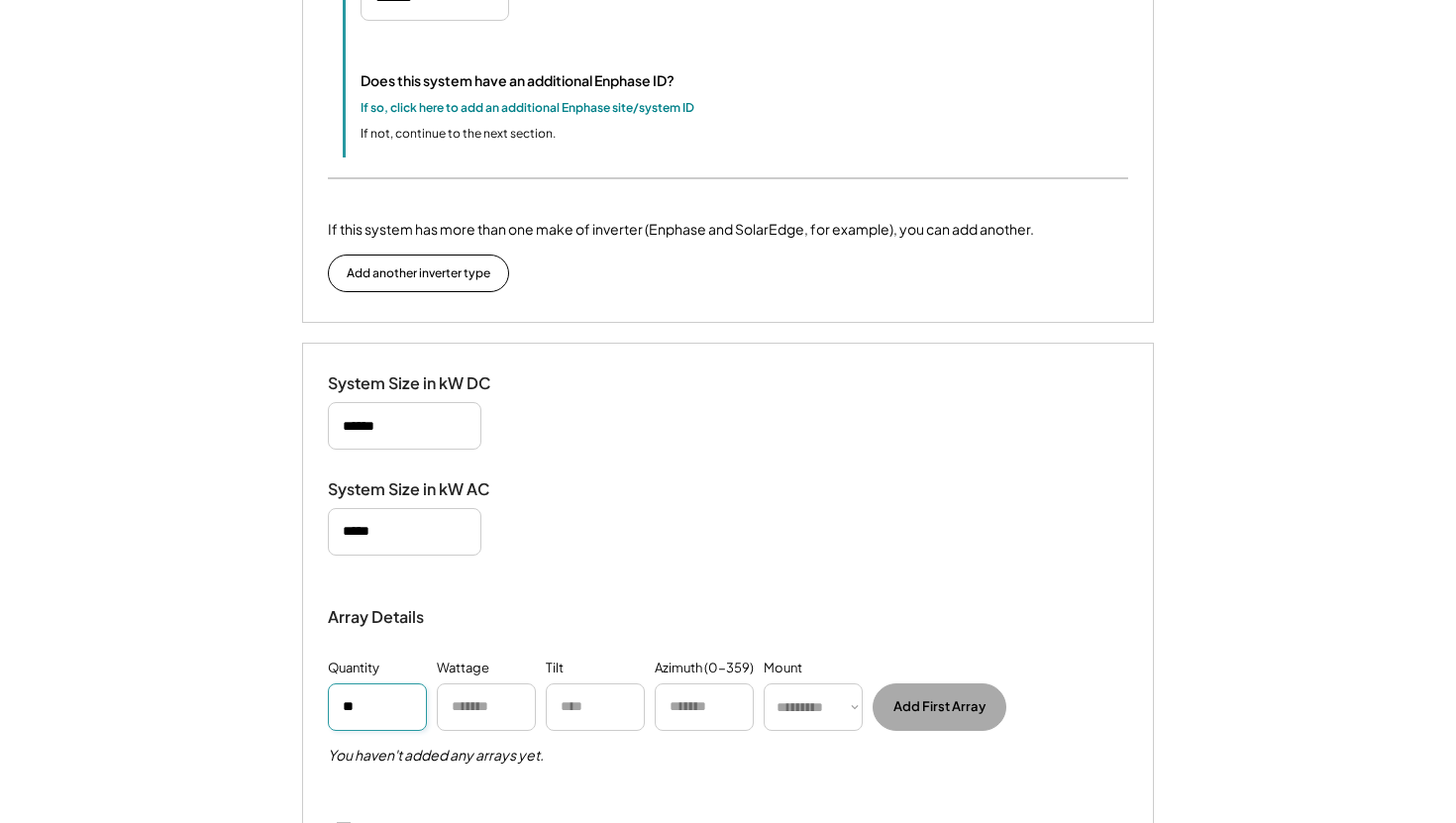 type on "**" 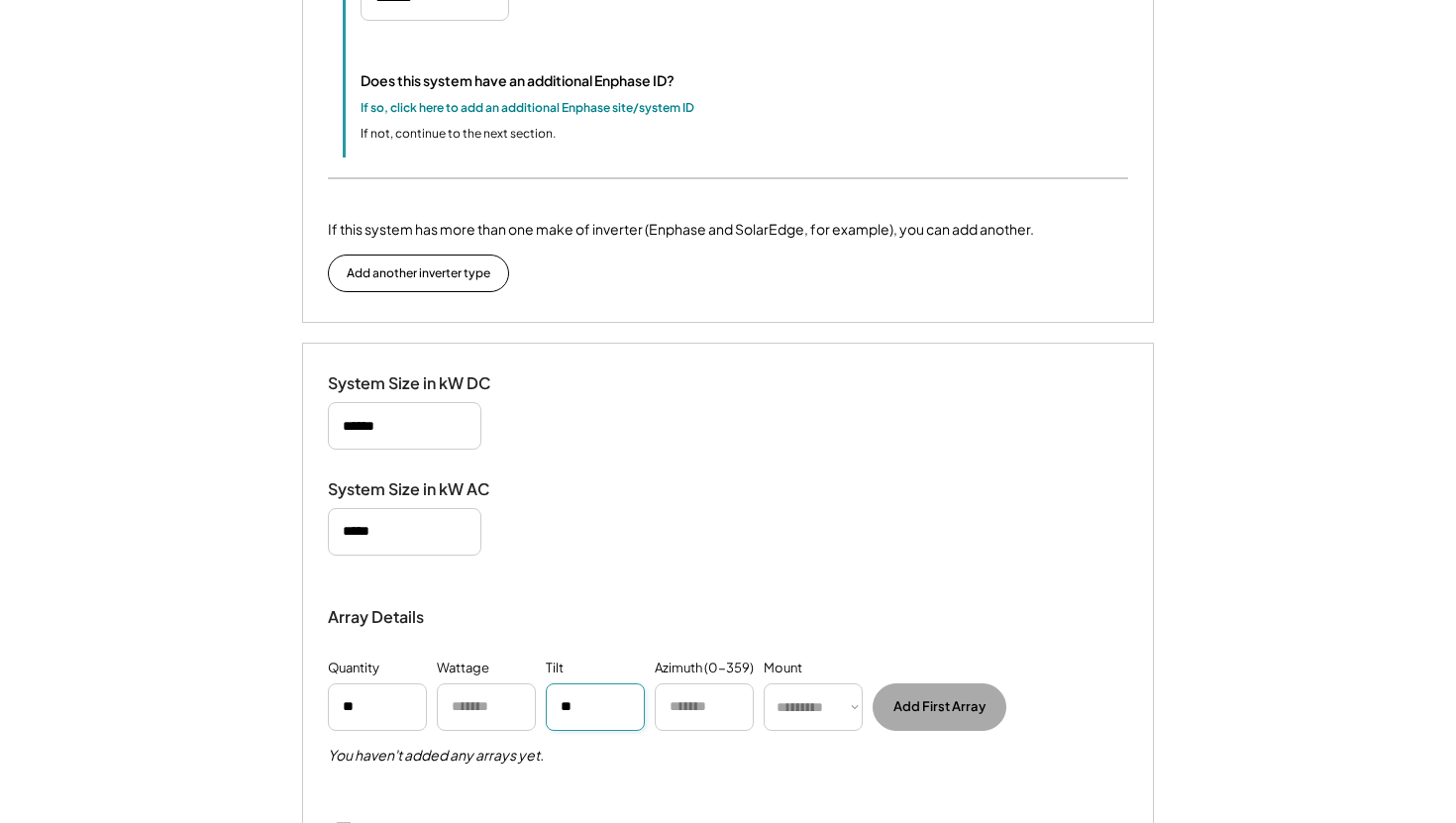 type on "**" 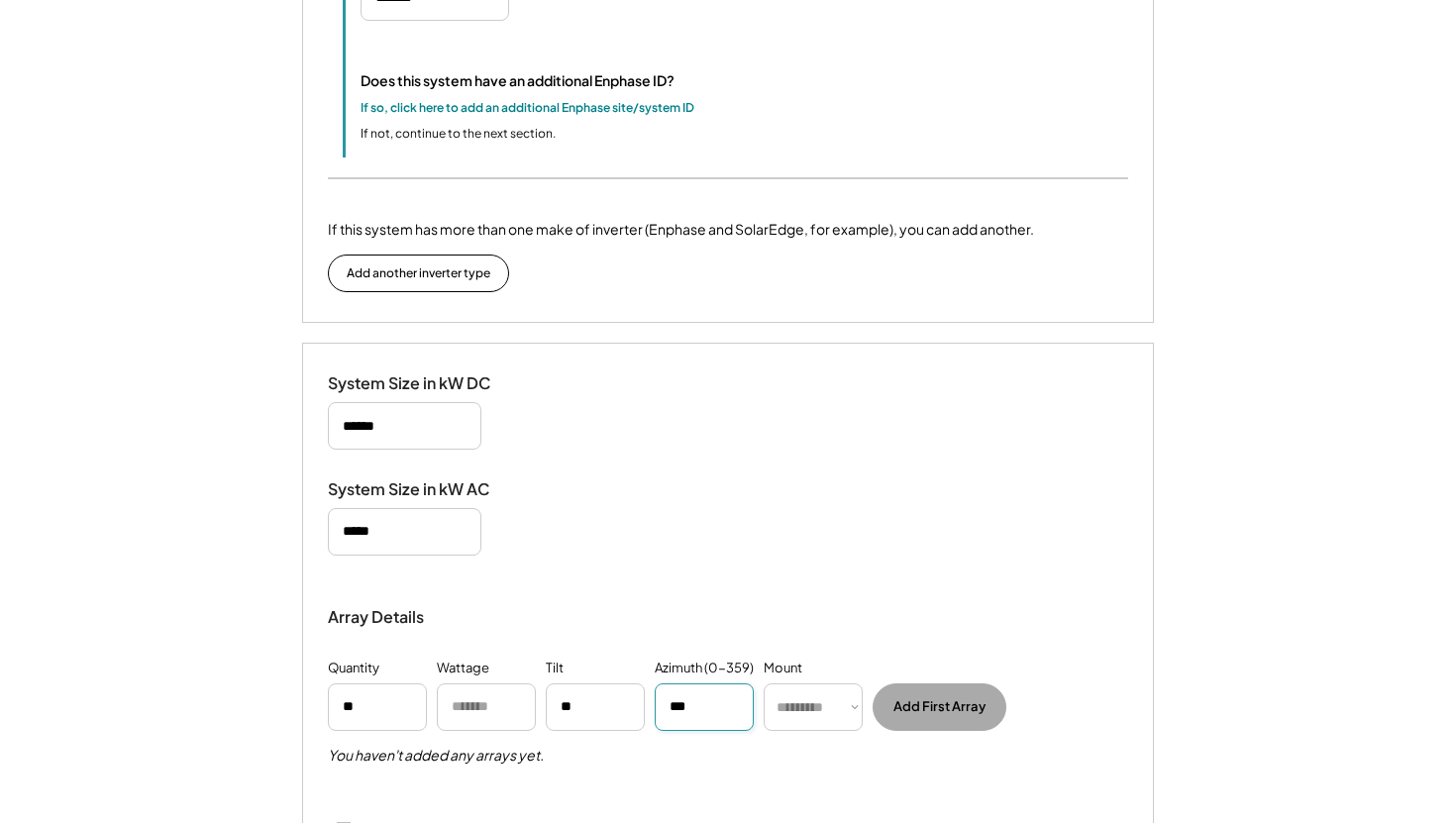 type on "***" 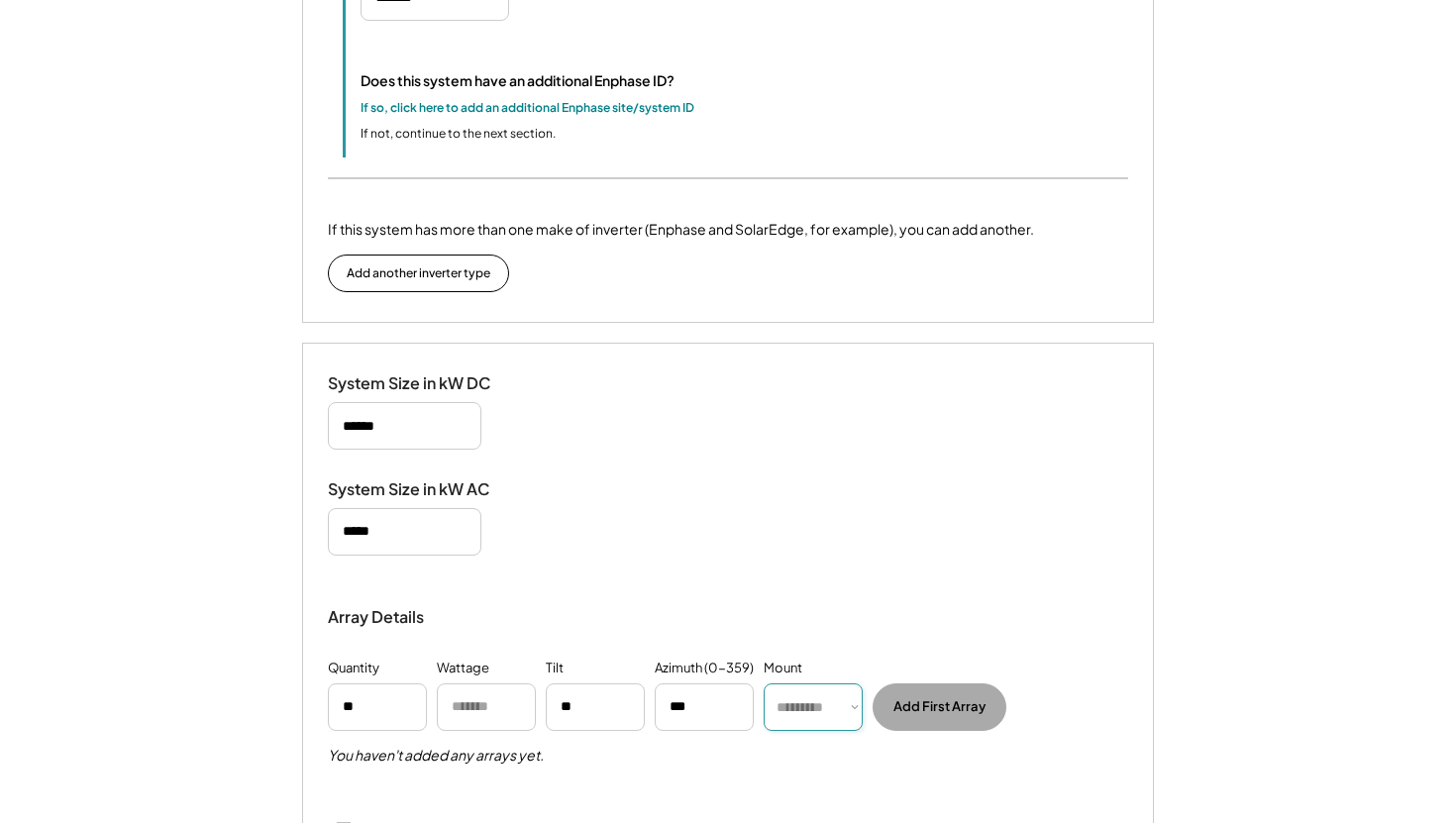 select on "******" 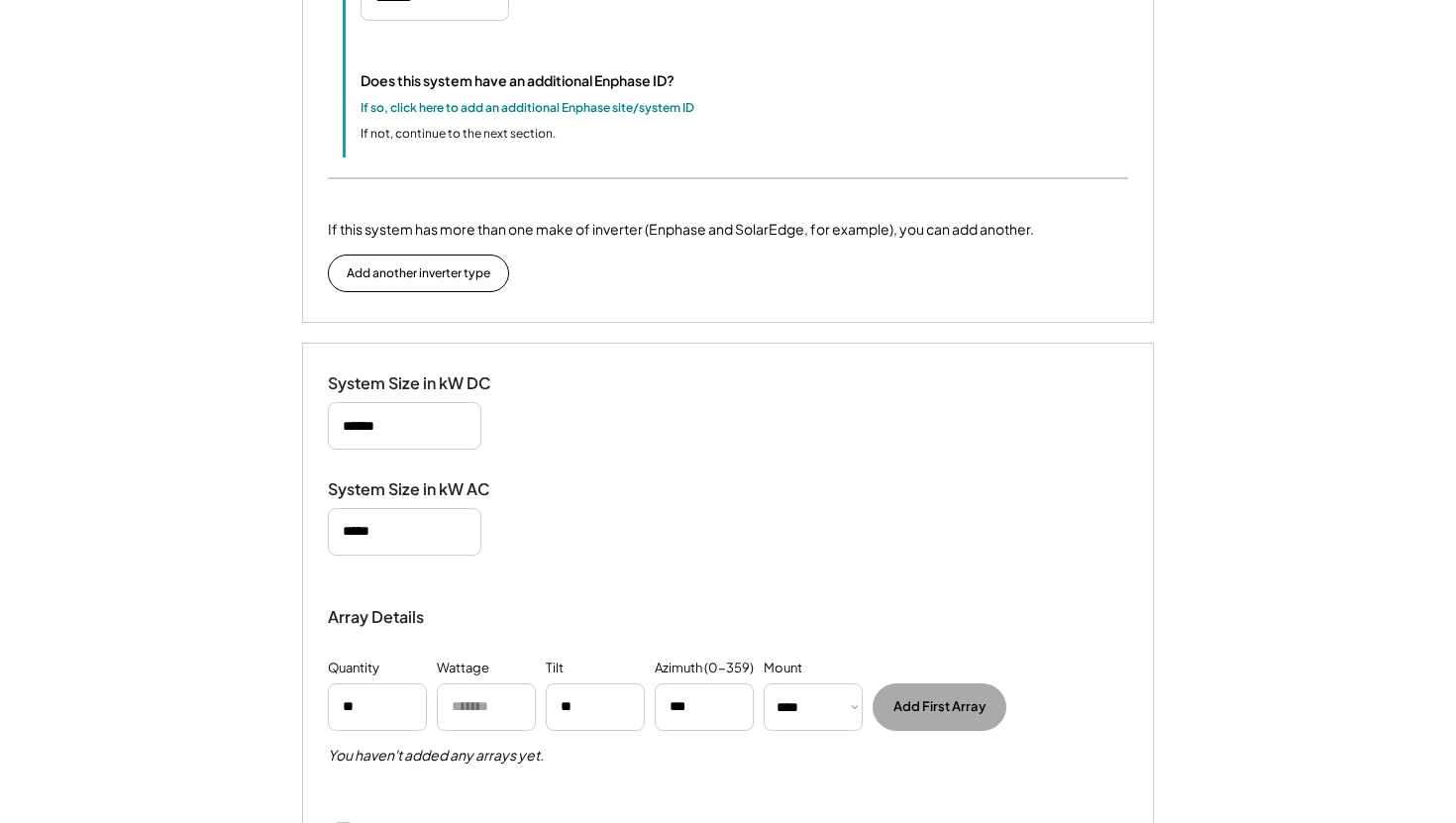click at bounding box center [486, 707] 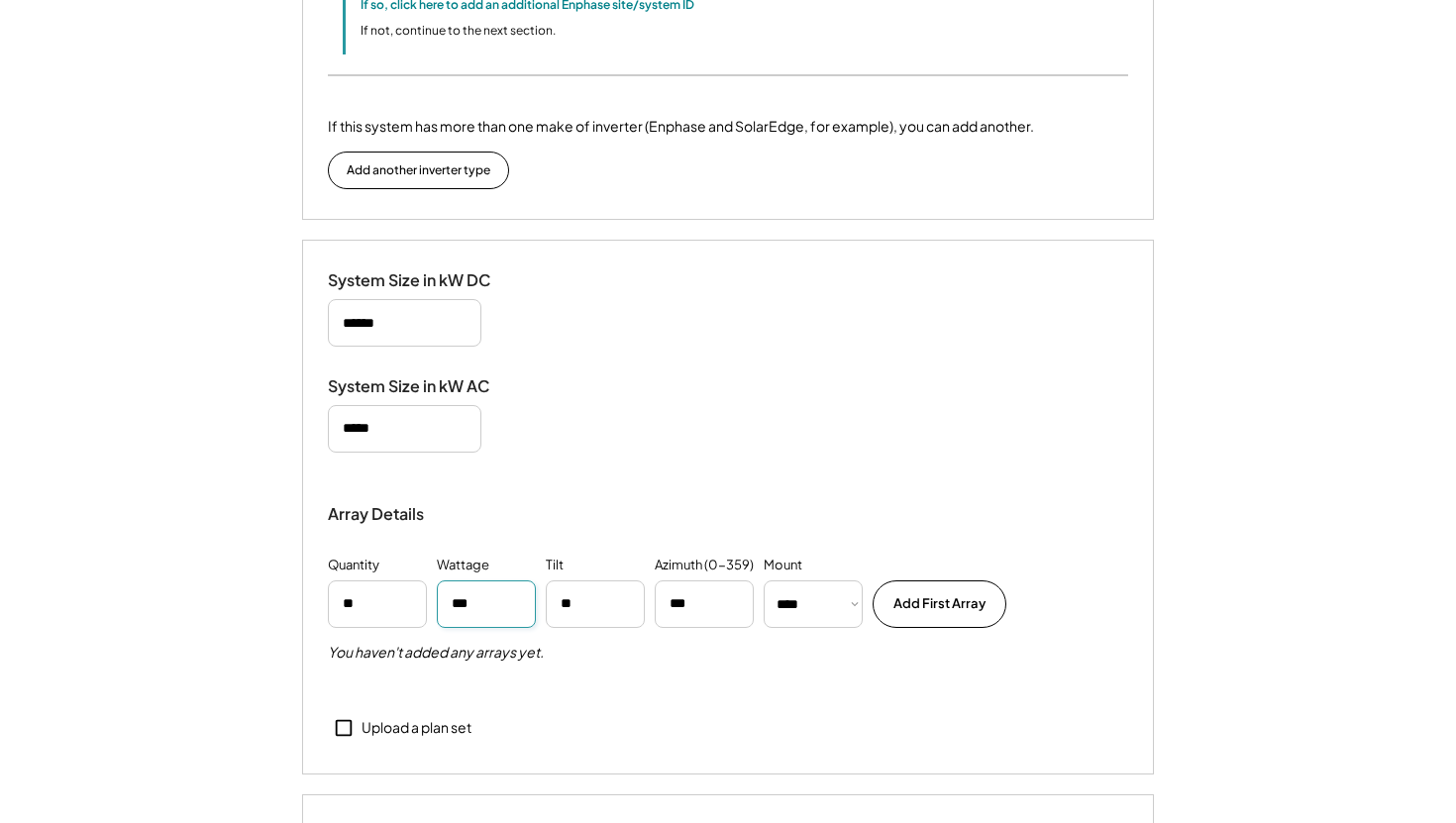 scroll, scrollTop: 1744, scrollLeft: 0, axis: vertical 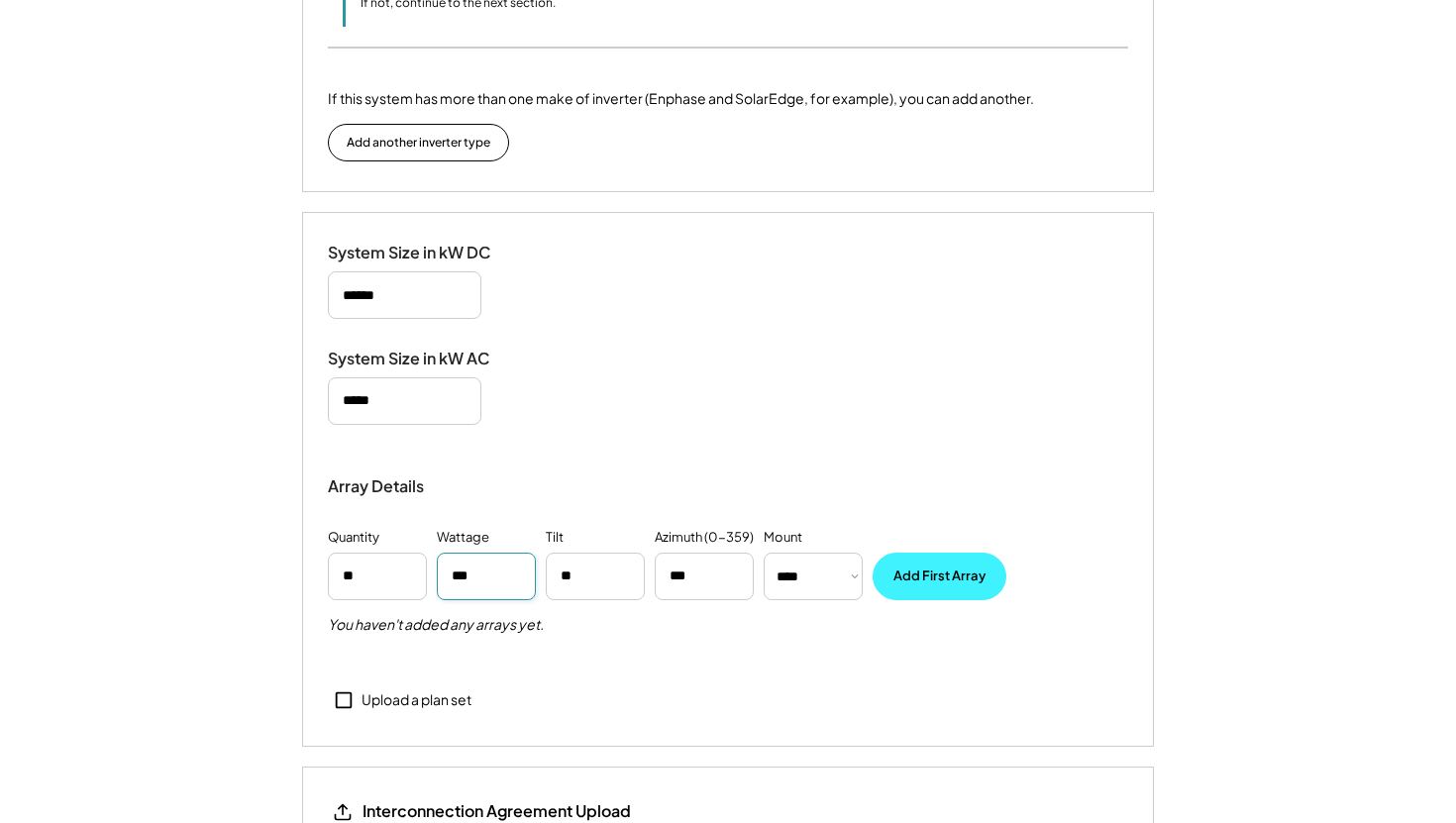 type on "***" 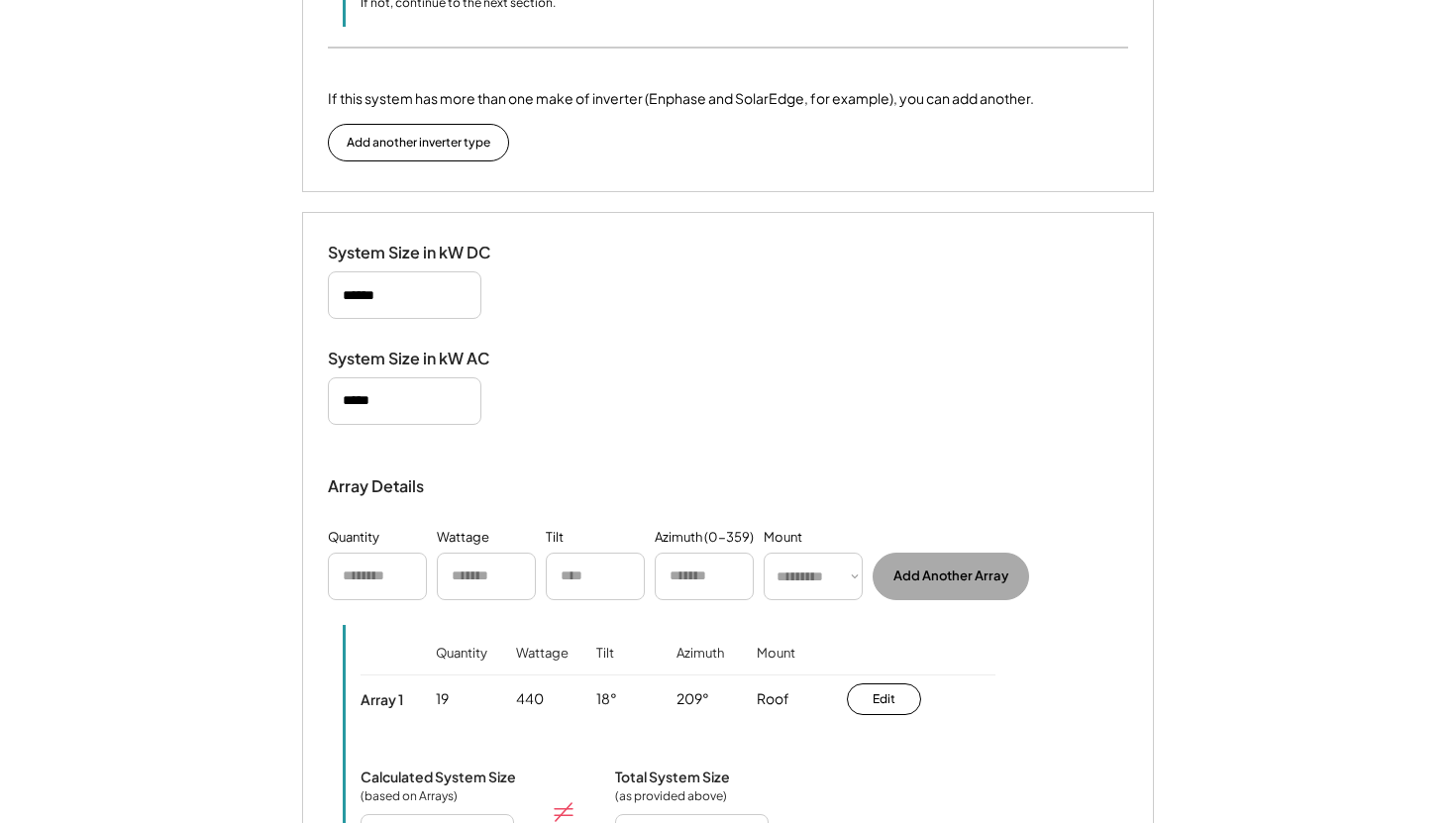 click at bounding box center [377, 576] 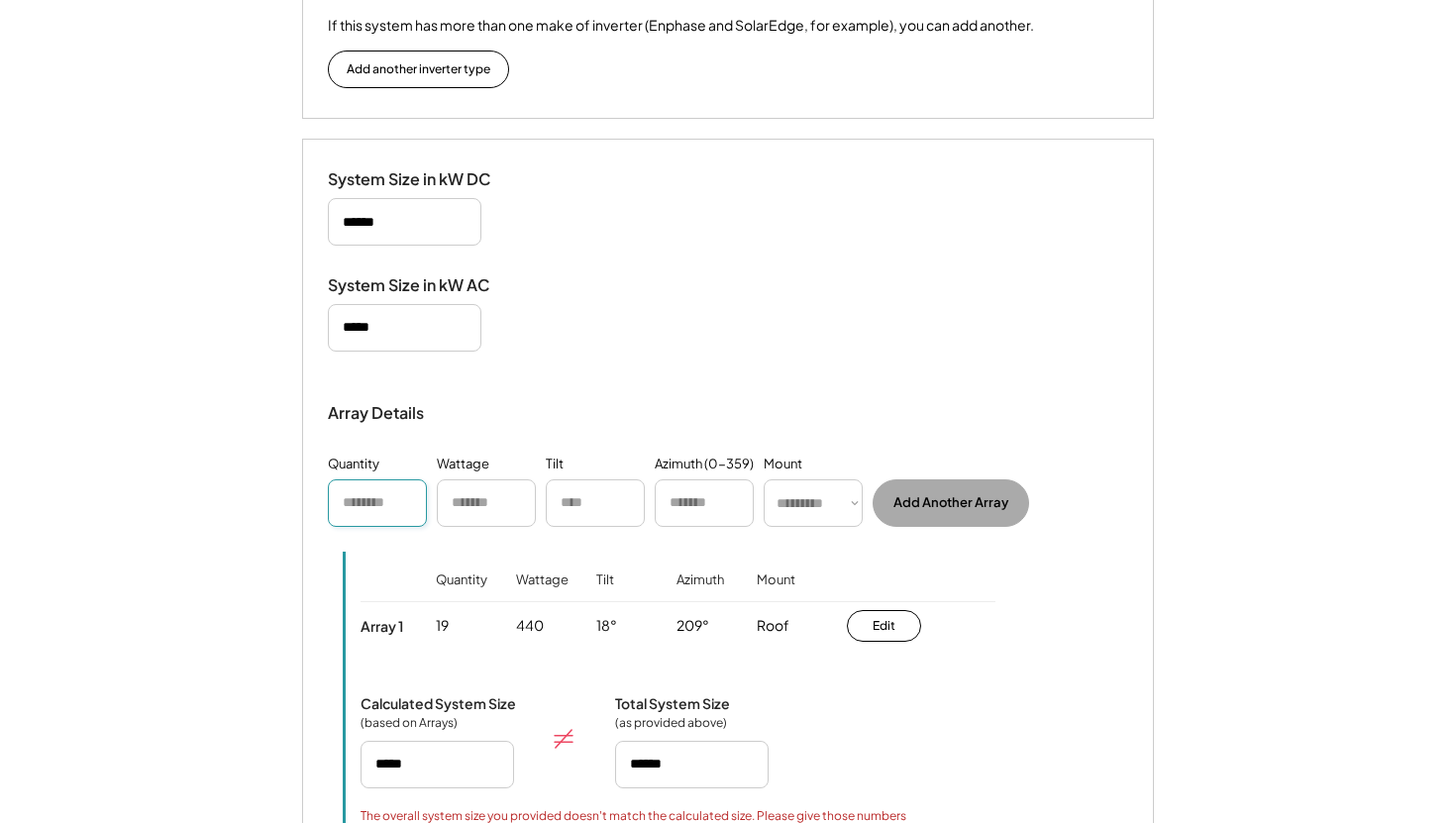 scroll, scrollTop: 1820, scrollLeft: 0, axis: vertical 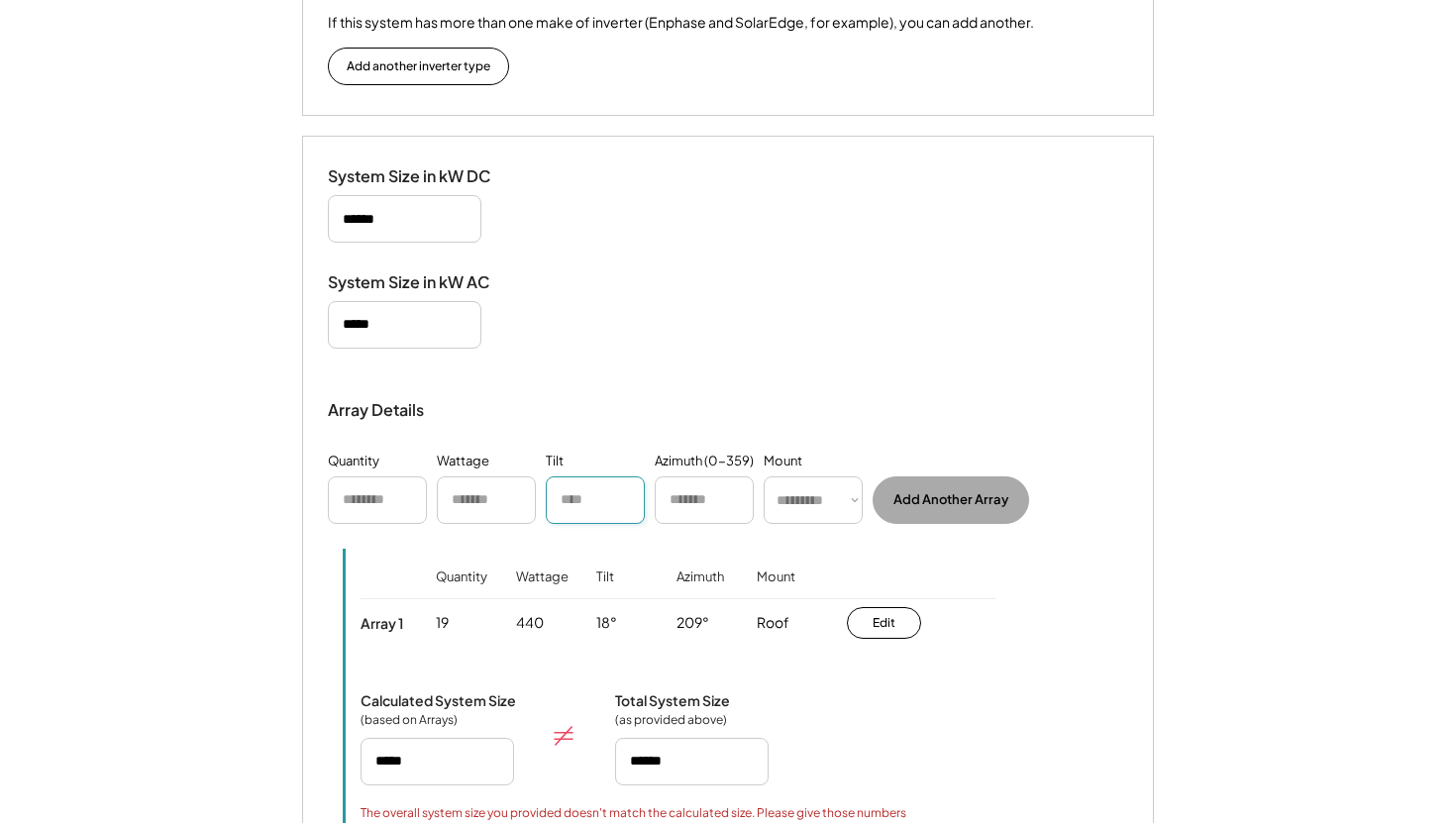 click at bounding box center [595, 500] 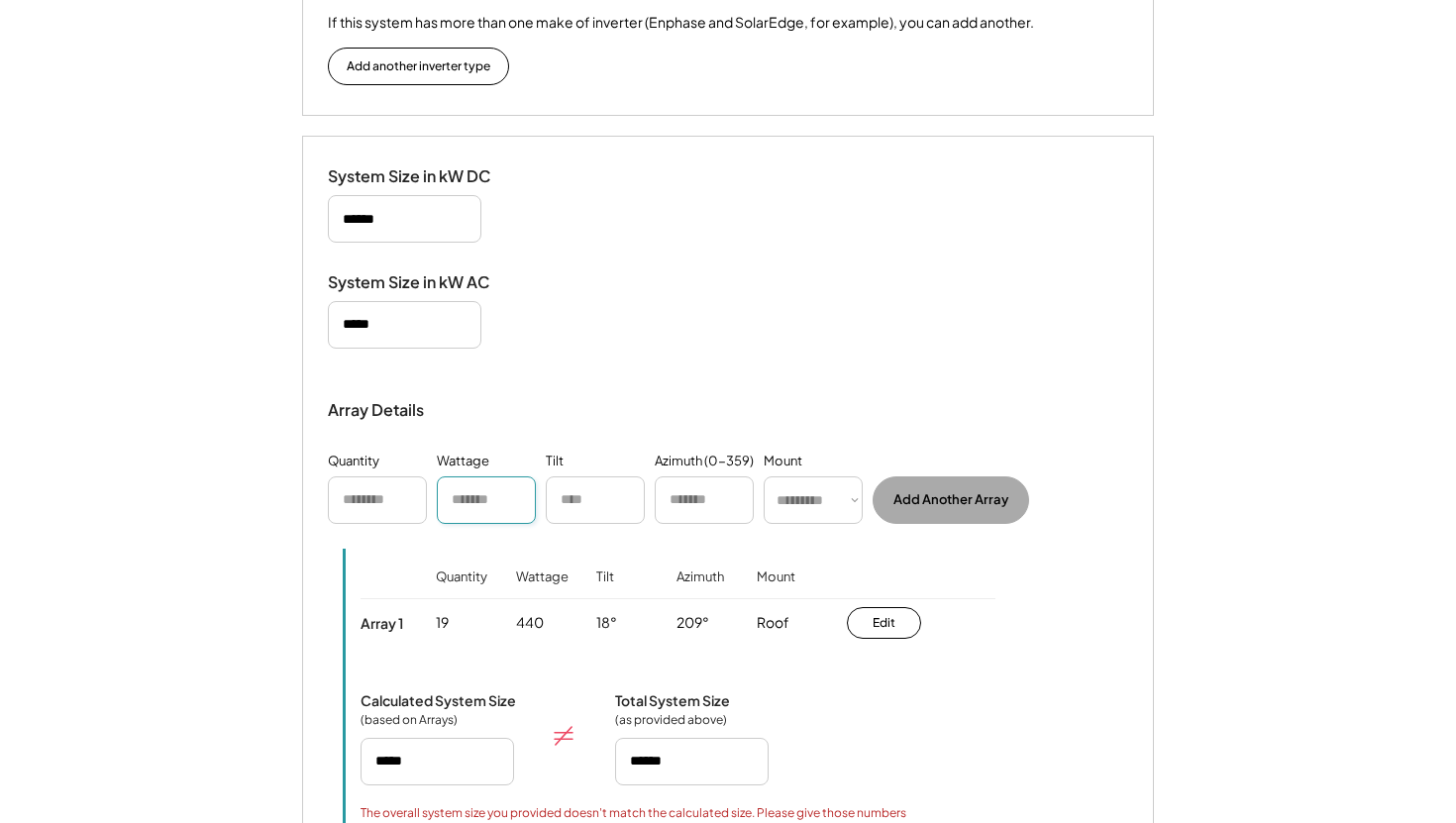 click at bounding box center [486, 500] 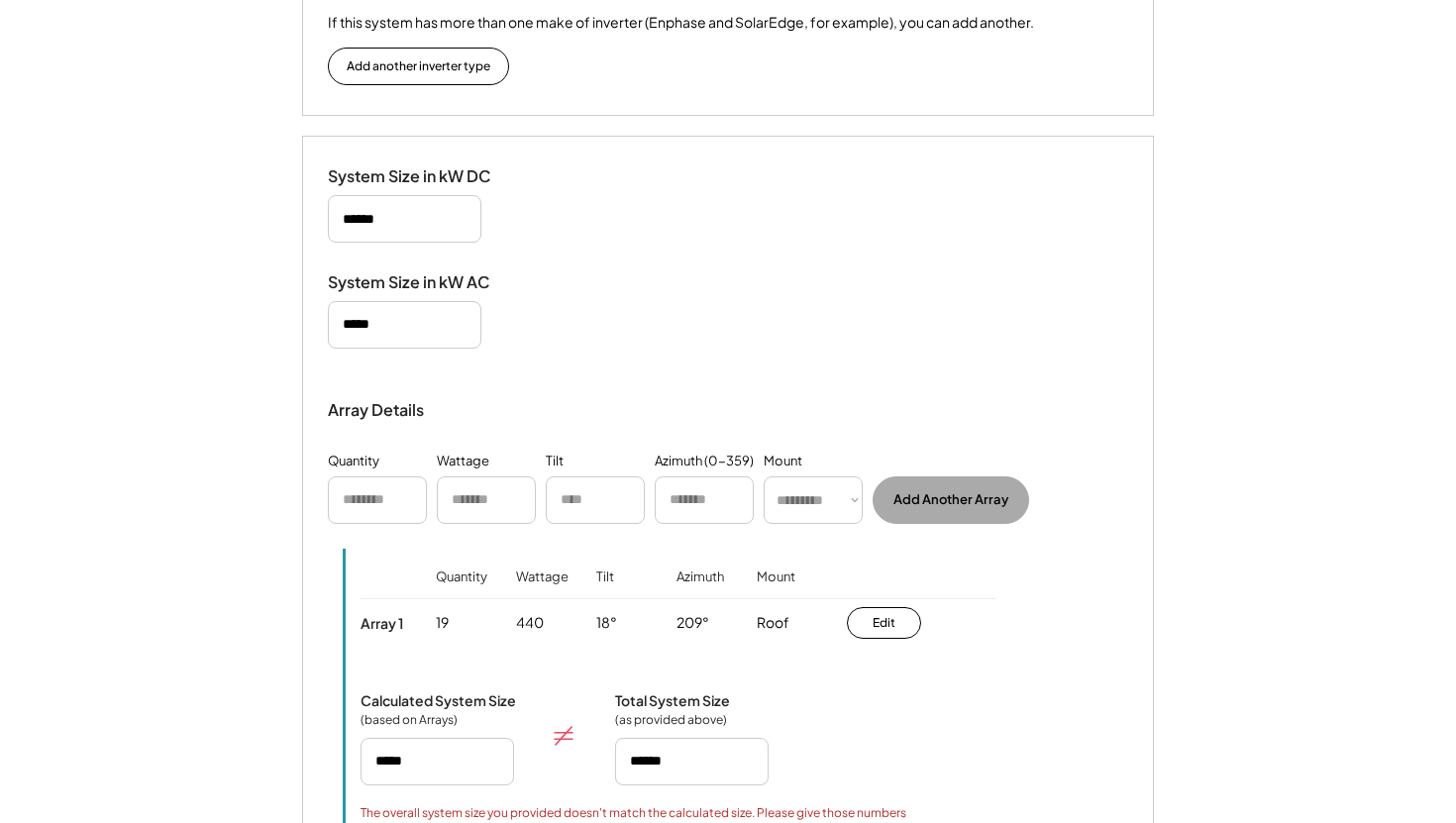 click on "Quantity Wattage Tilt Azimuth (0-359) Mount ********* **** ****** Add Another Array" at bounding box center (678, 487) 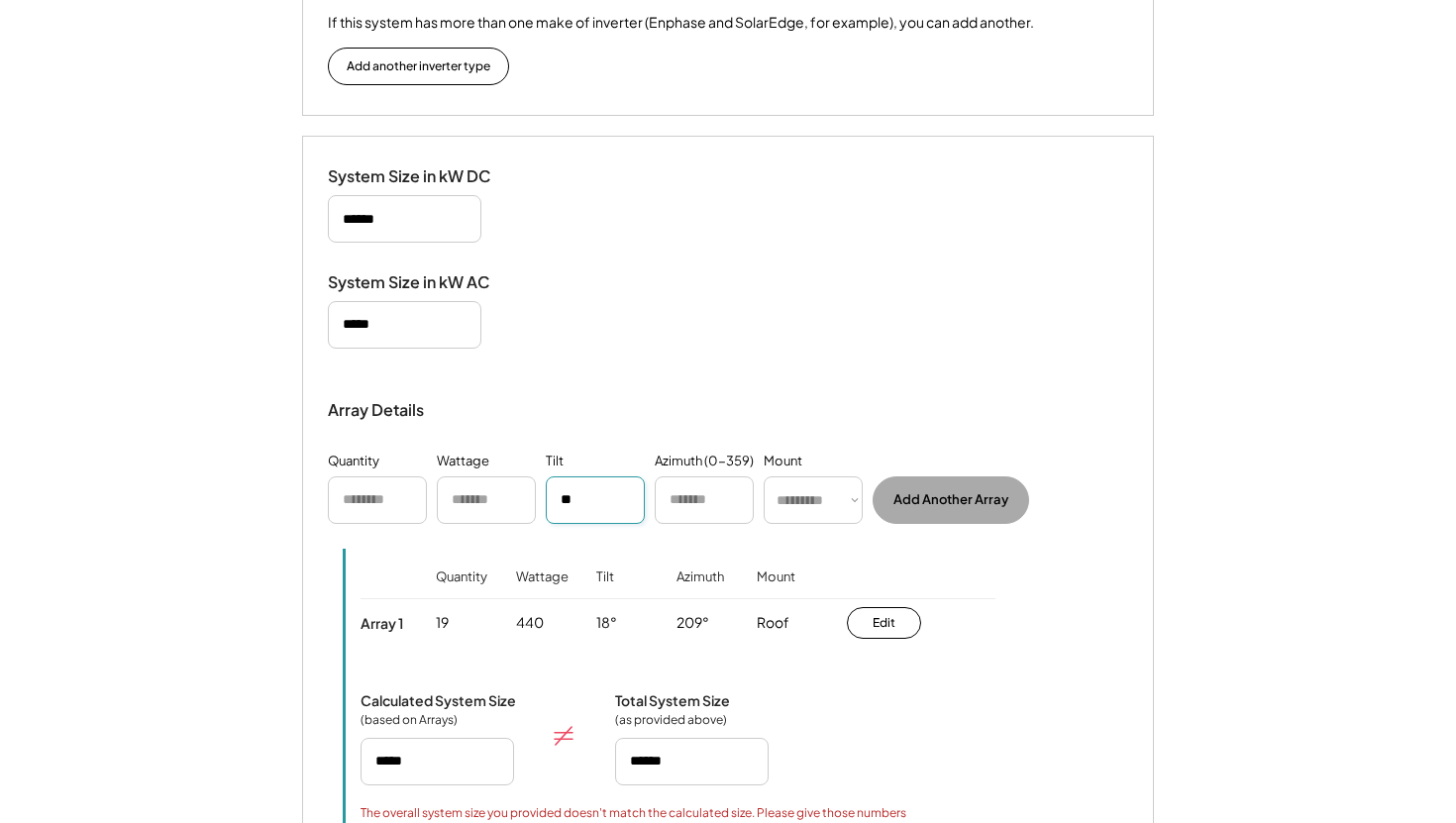 type on "**" 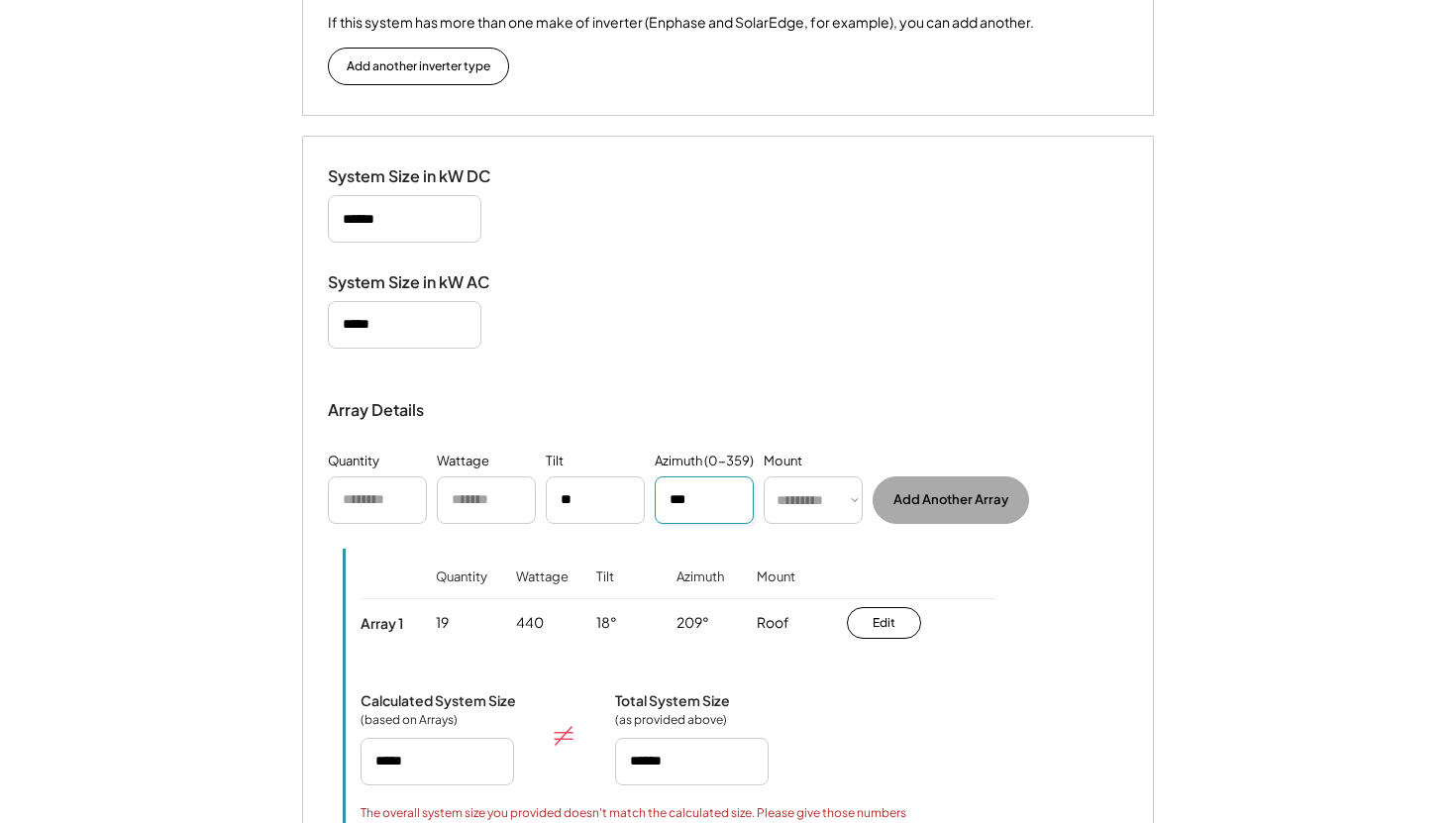 type on "***" 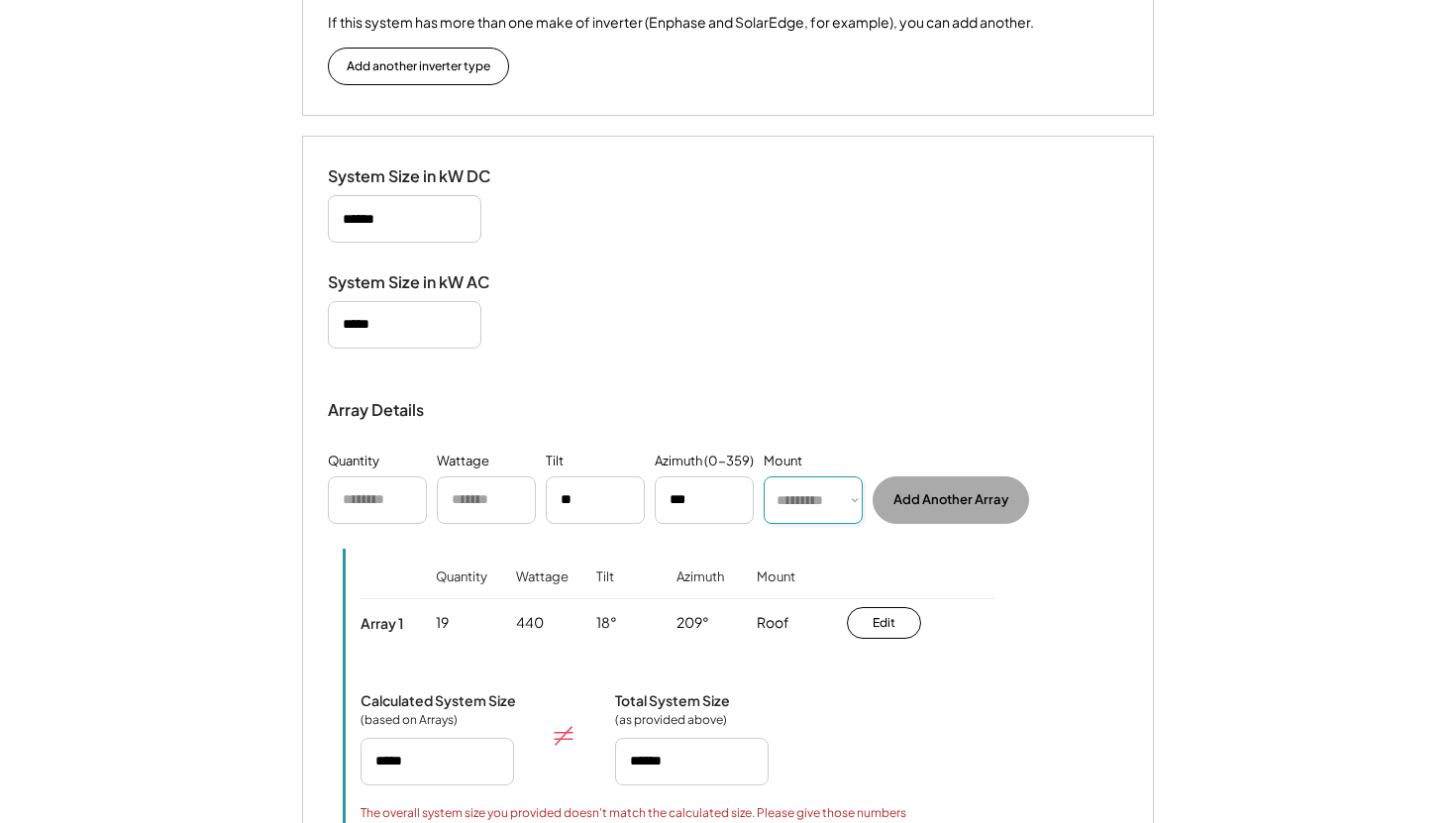 select on "******" 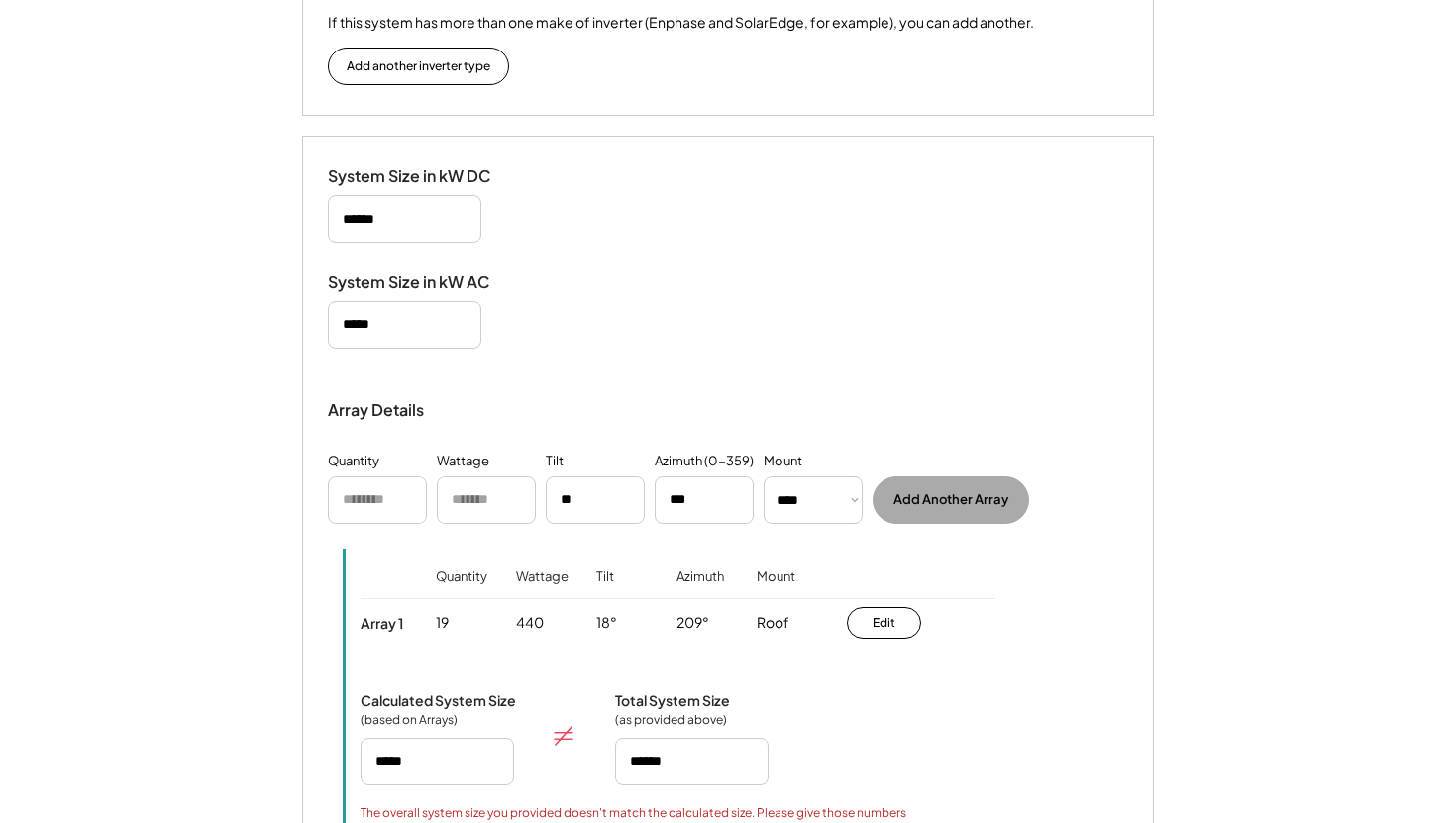 click at bounding box center (486, 500) 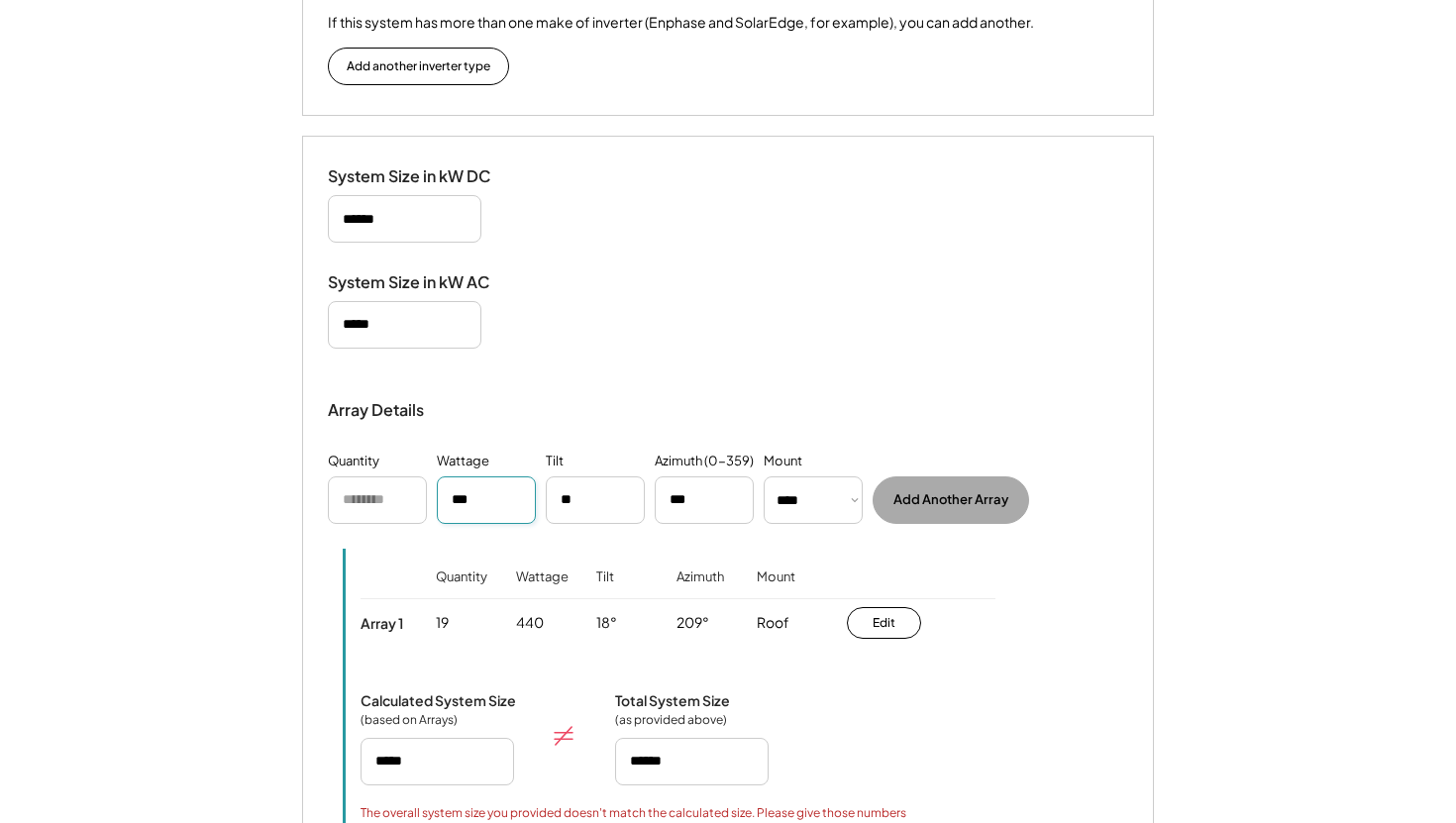 type on "***" 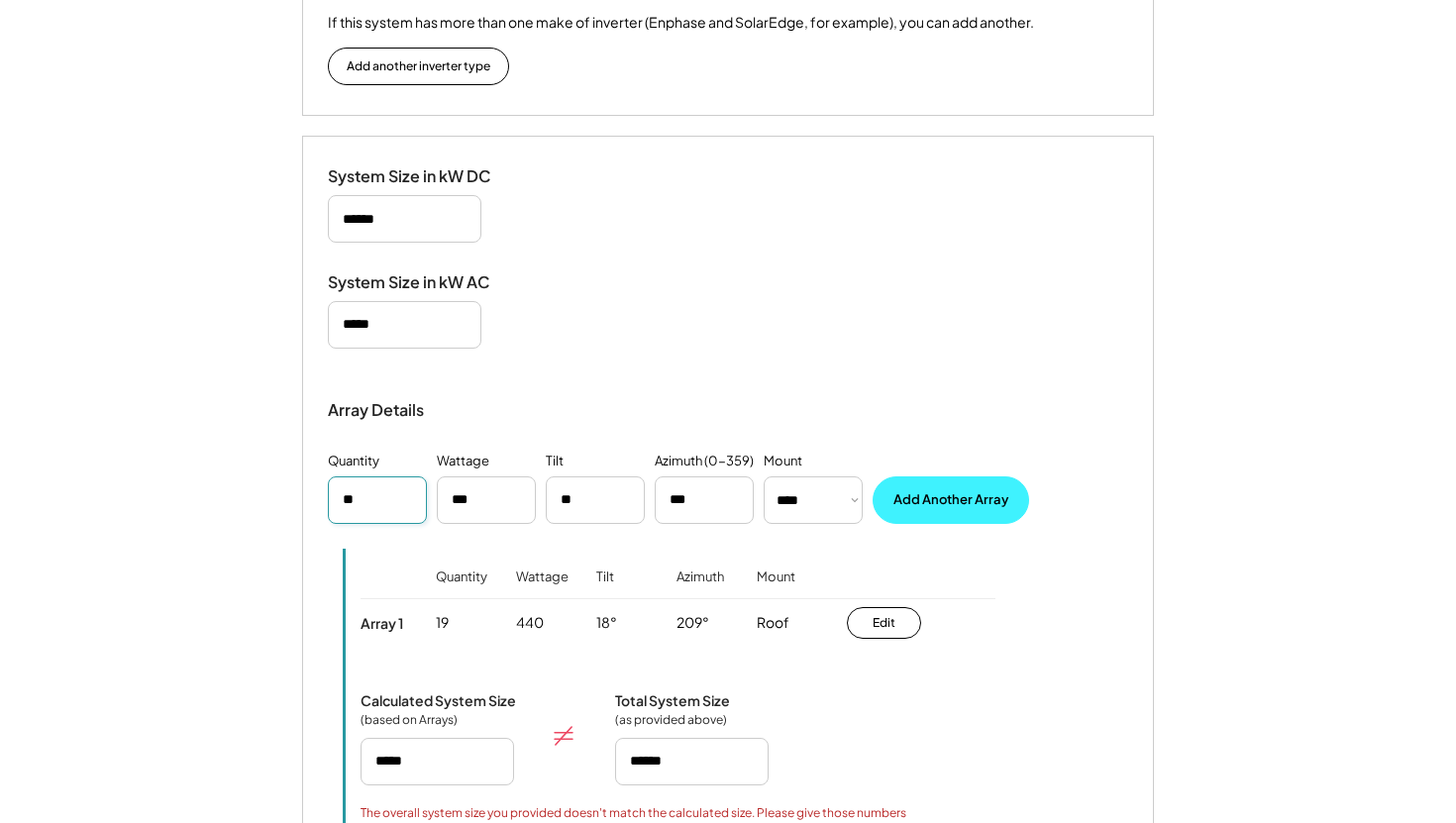 type on "**" 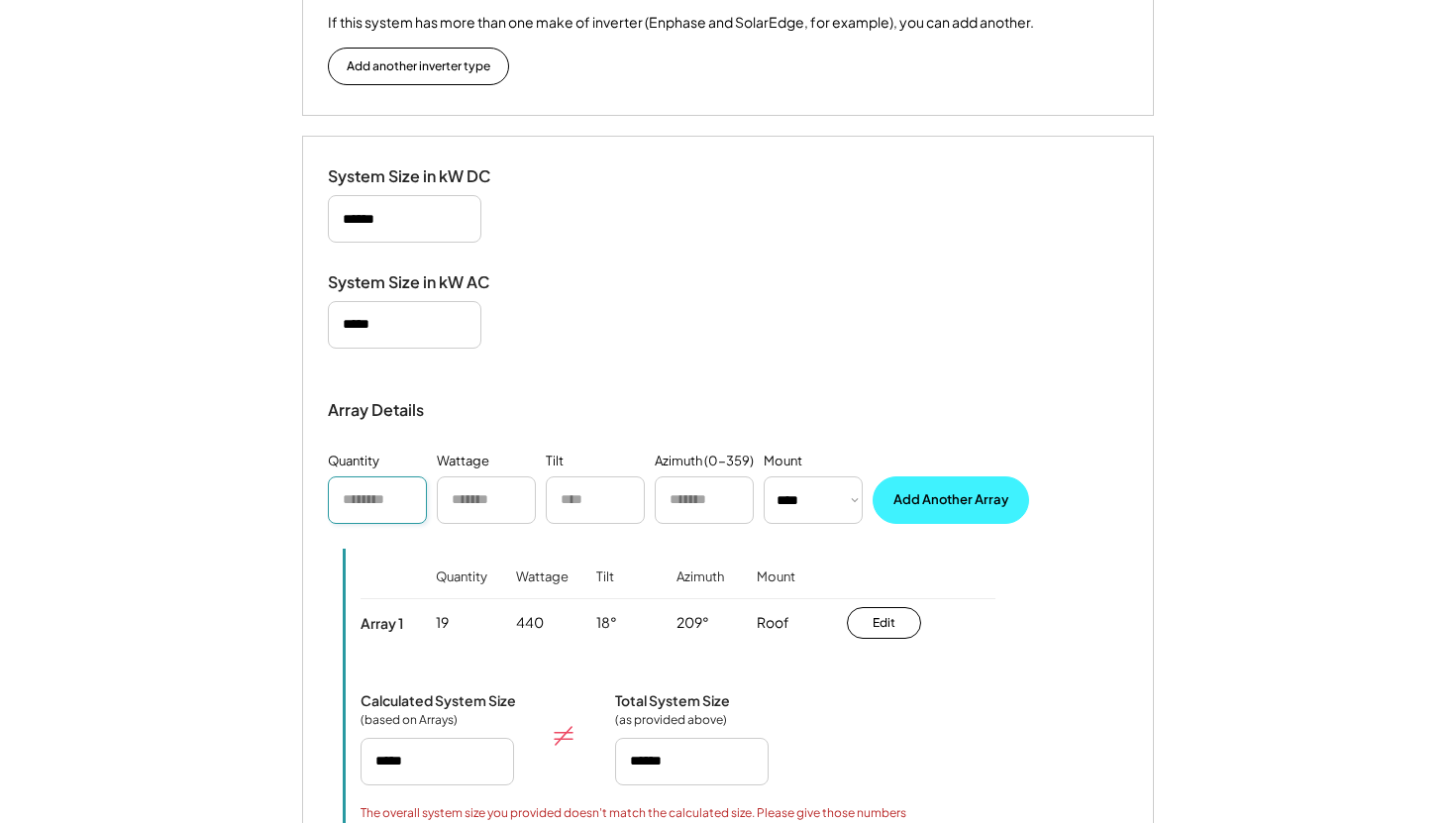 select on "**********" 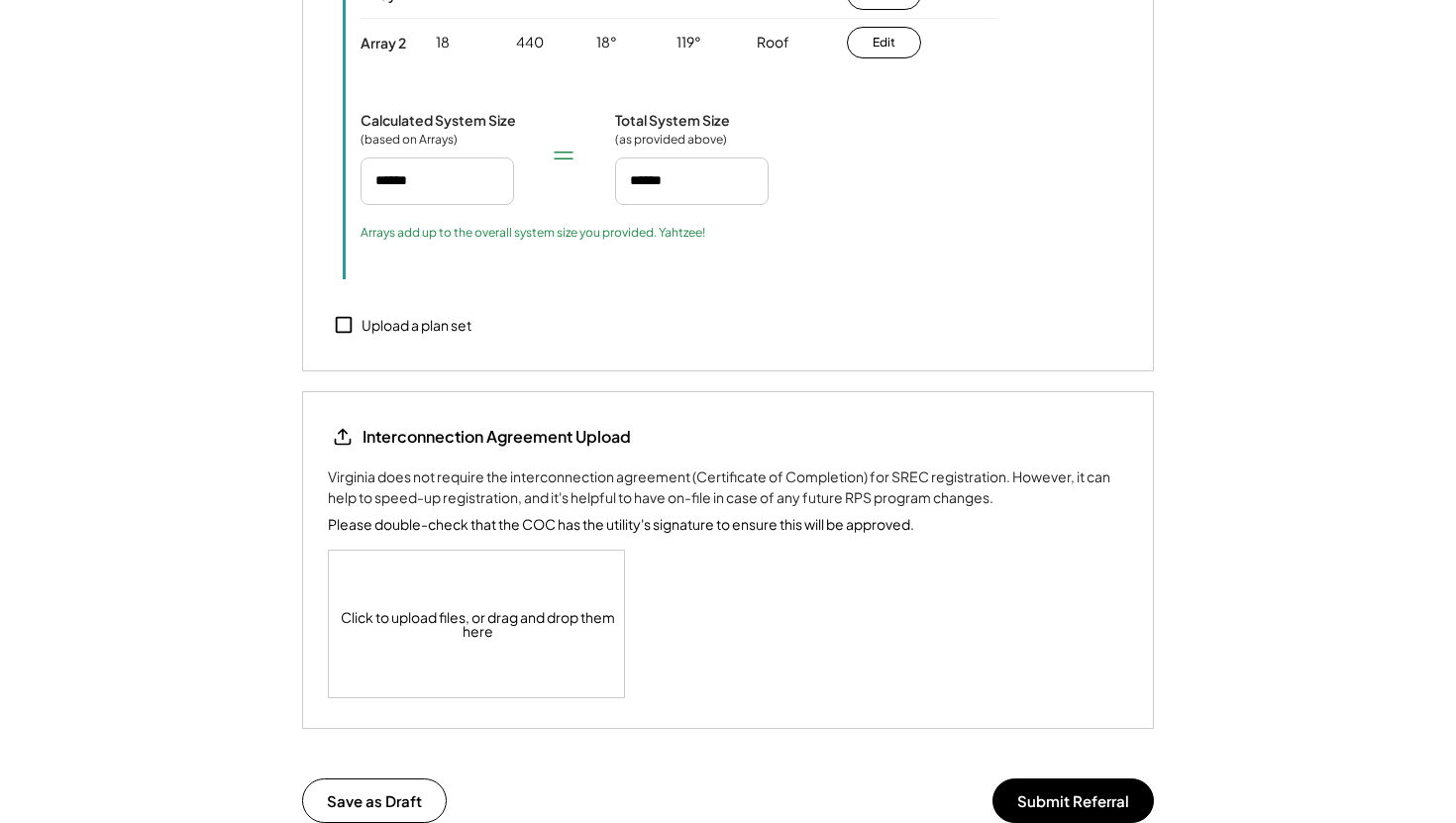 scroll, scrollTop: 2468, scrollLeft: 0, axis: vertical 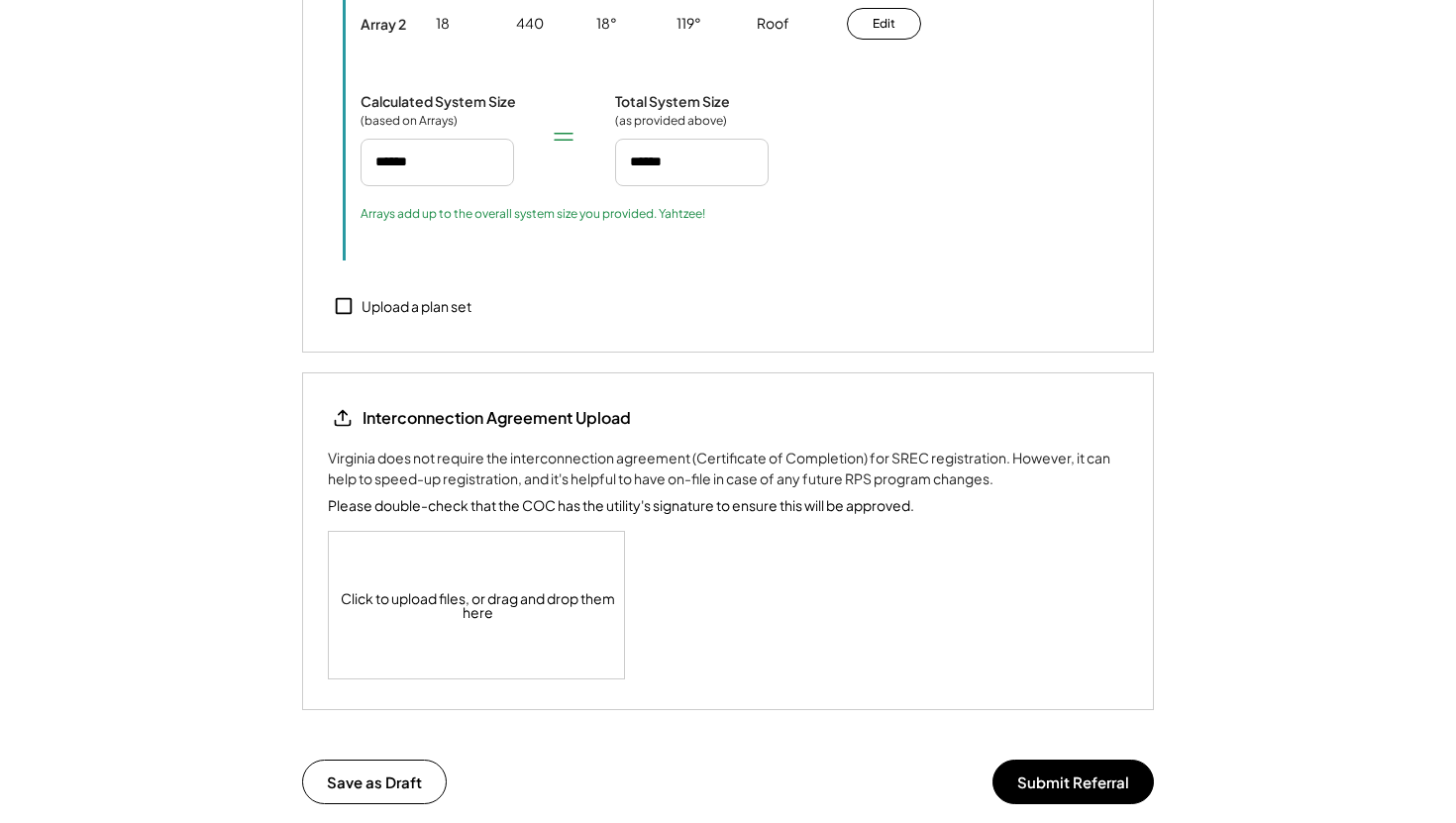 click on "Click to upload files, or drag and drop them here" at bounding box center [477, 605] 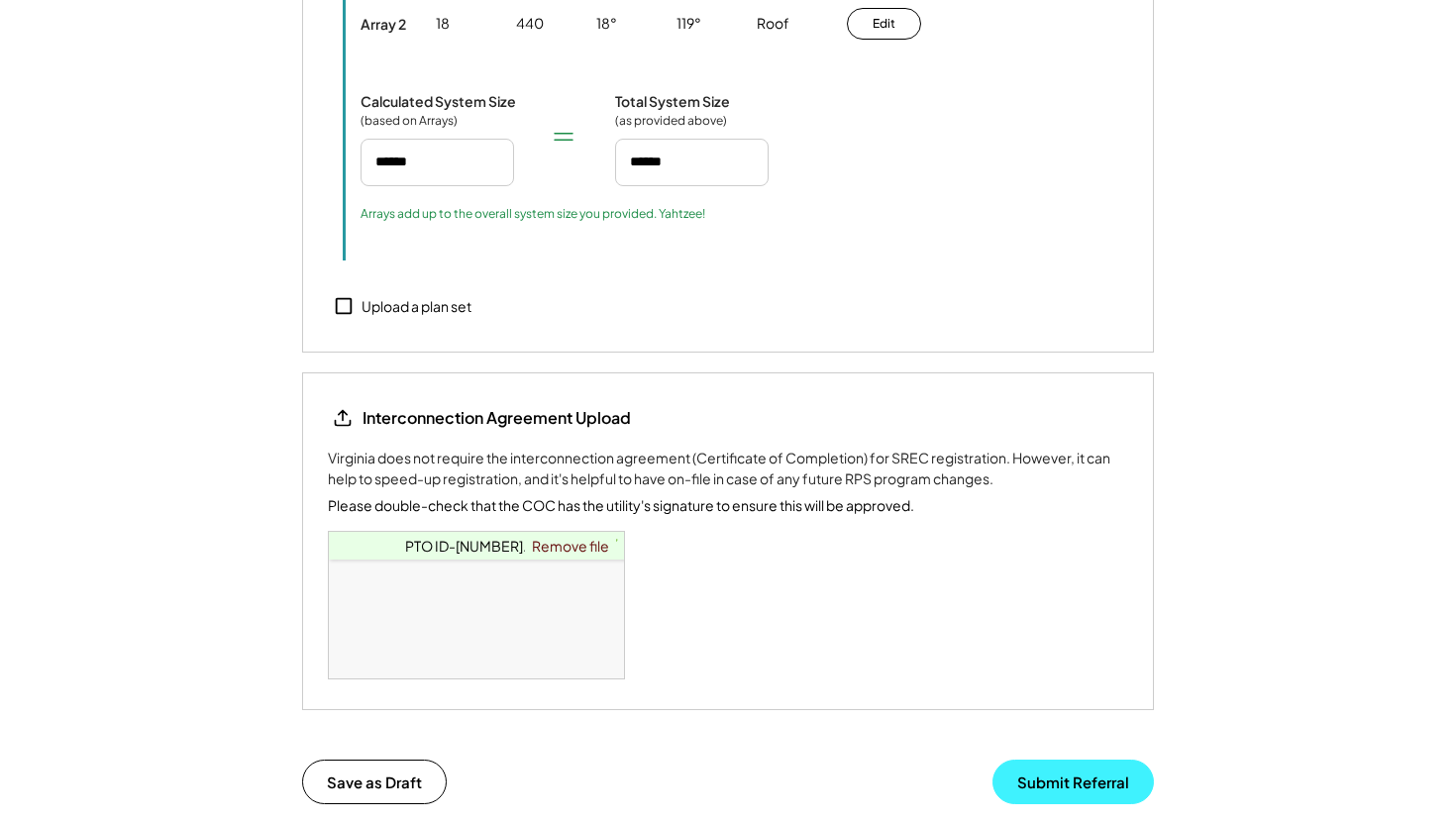 click on "Submit Referral" at bounding box center [1073, 781] 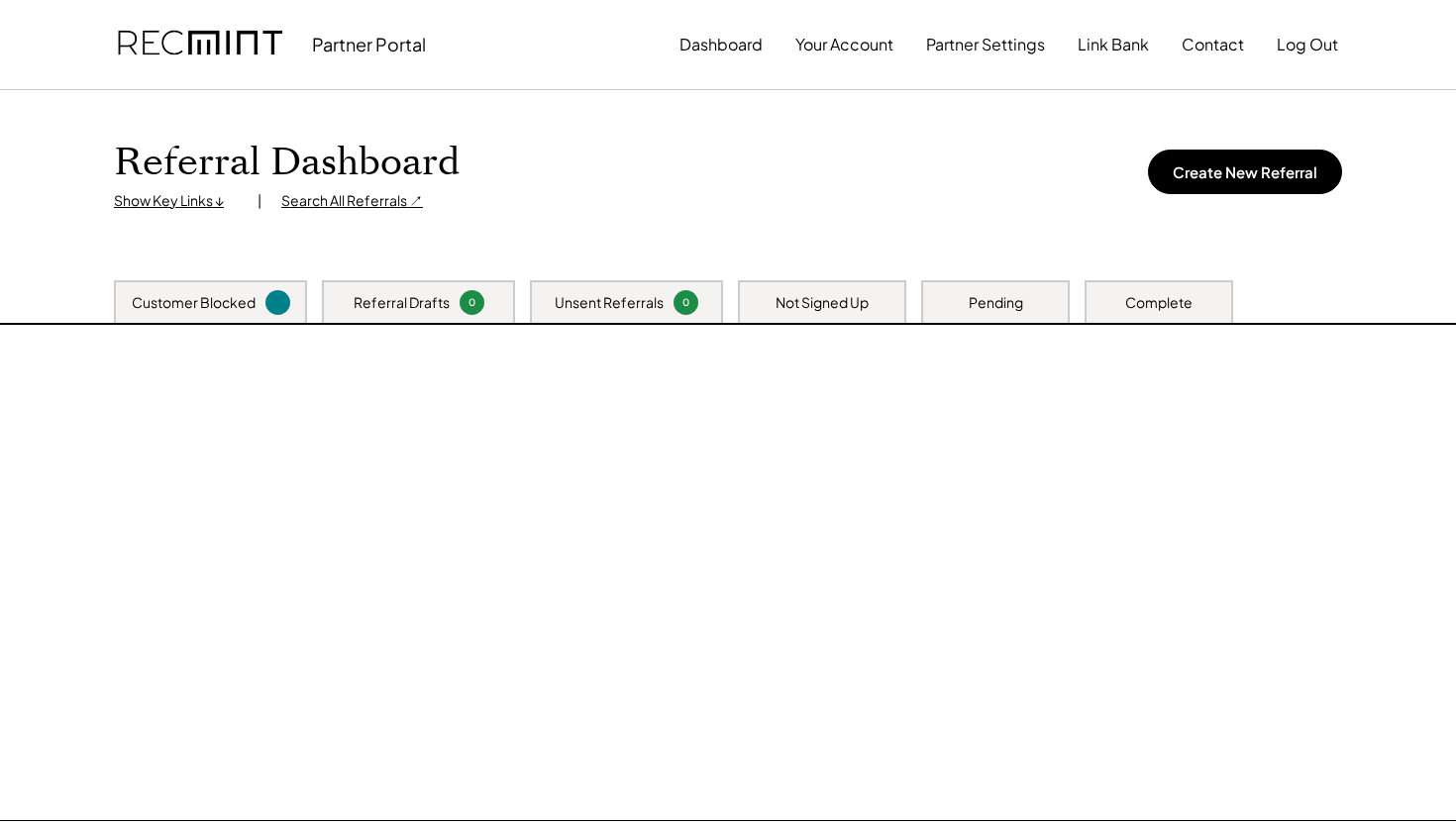 scroll, scrollTop: 0, scrollLeft: 0, axis: both 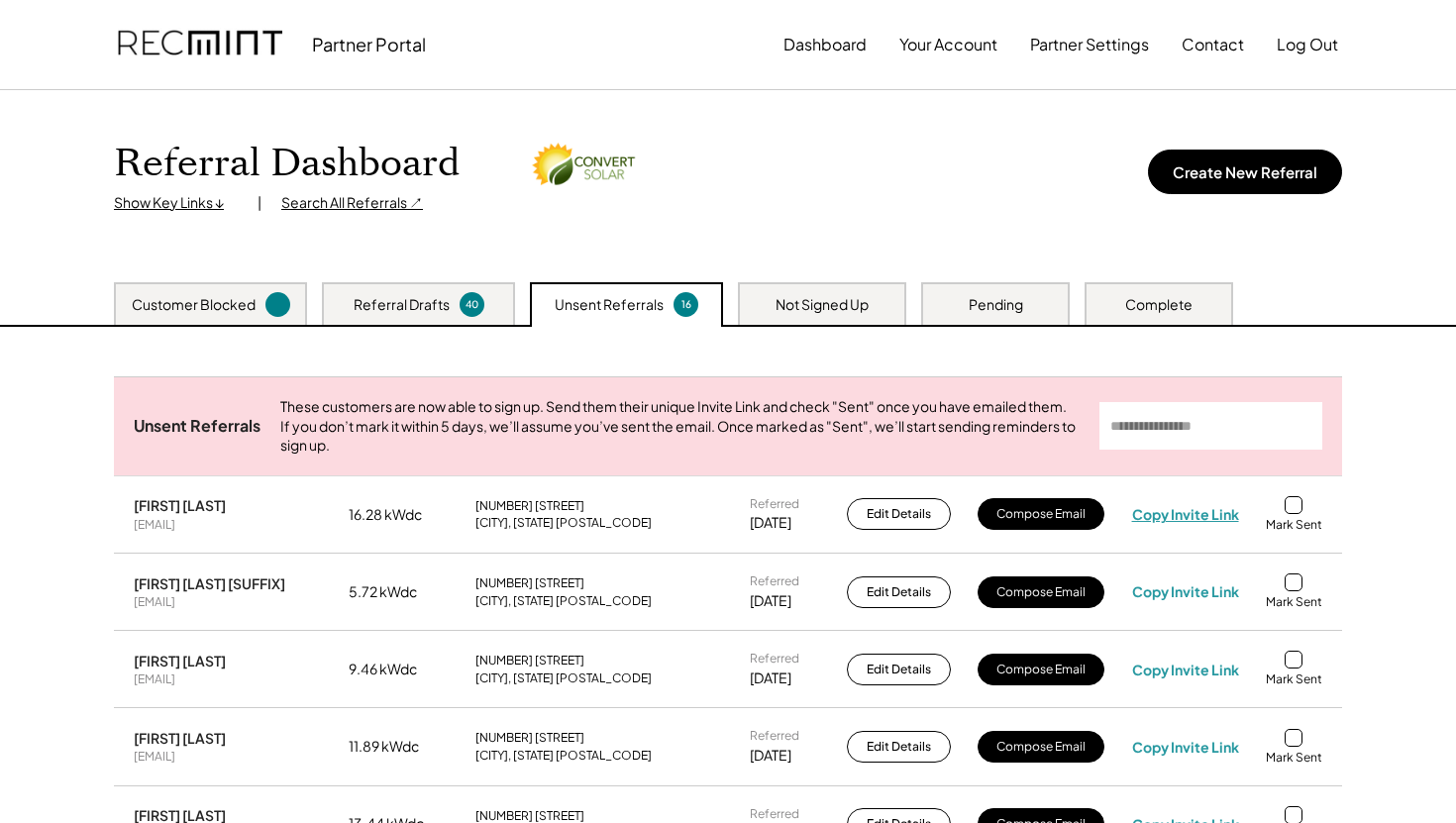 click on "Copy Invite Link" at bounding box center [1186, 514] 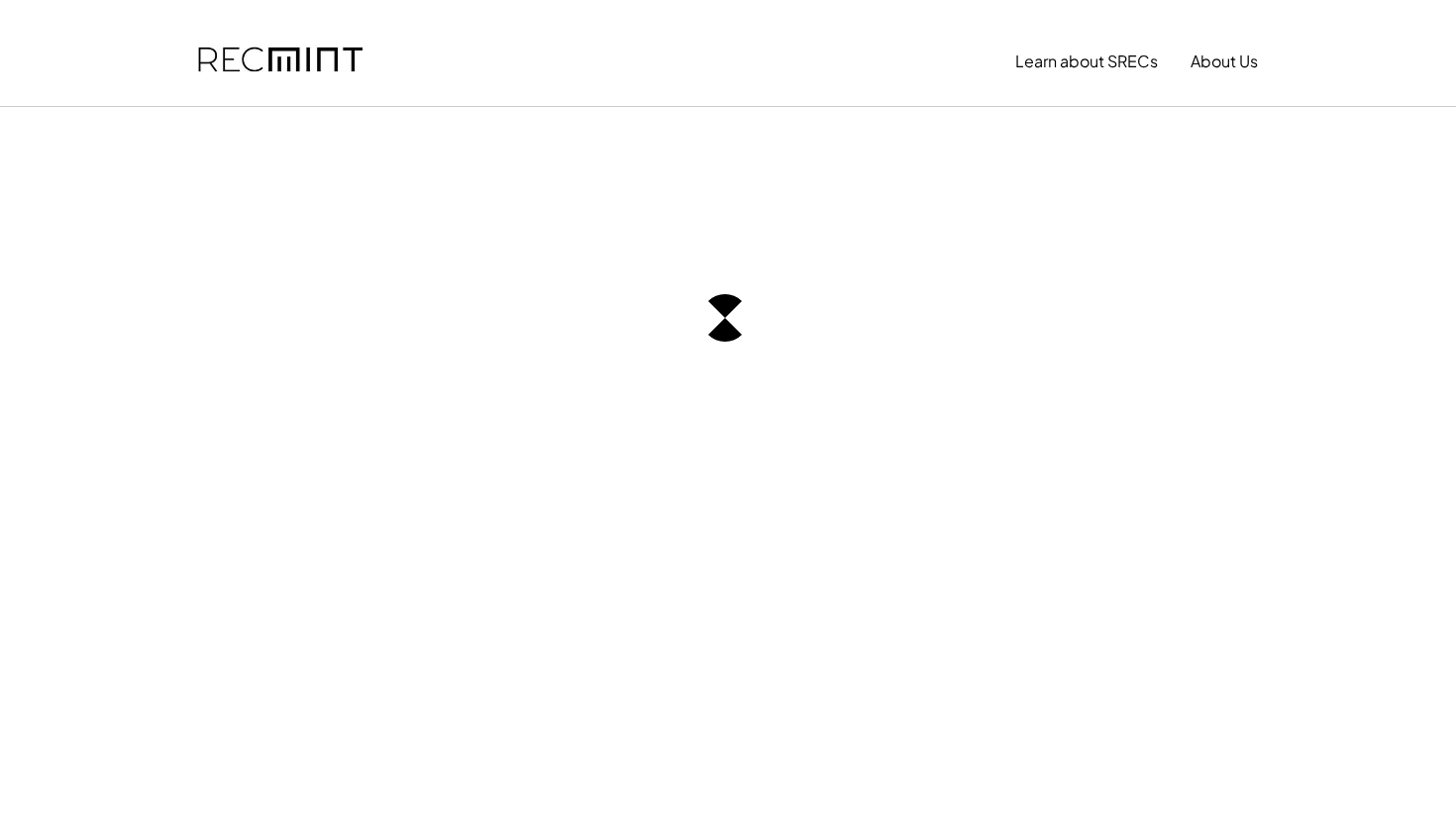 scroll, scrollTop: 0, scrollLeft: 0, axis: both 